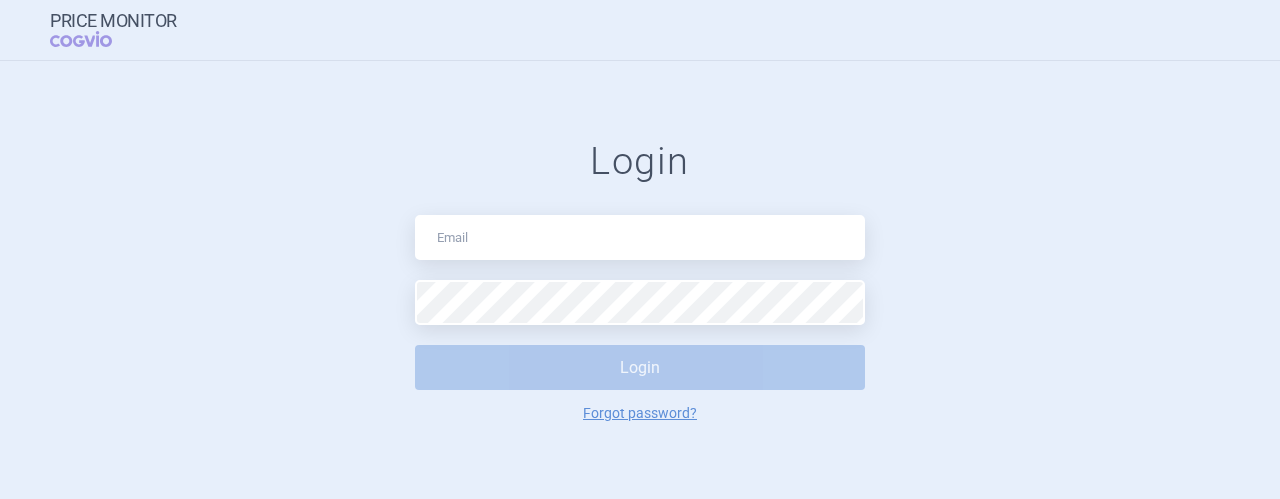 scroll, scrollTop: 0, scrollLeft: 0, axis: both 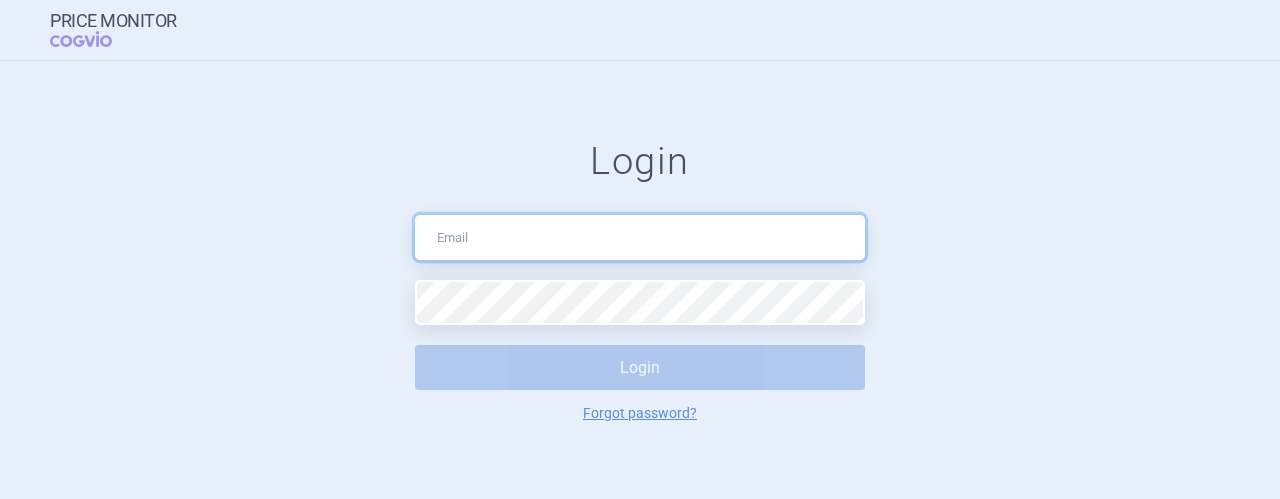 drag, startPoint x: 0, startPoint y: 0, endPoint x: 629, endPoint y: 257, distance: 679.4777 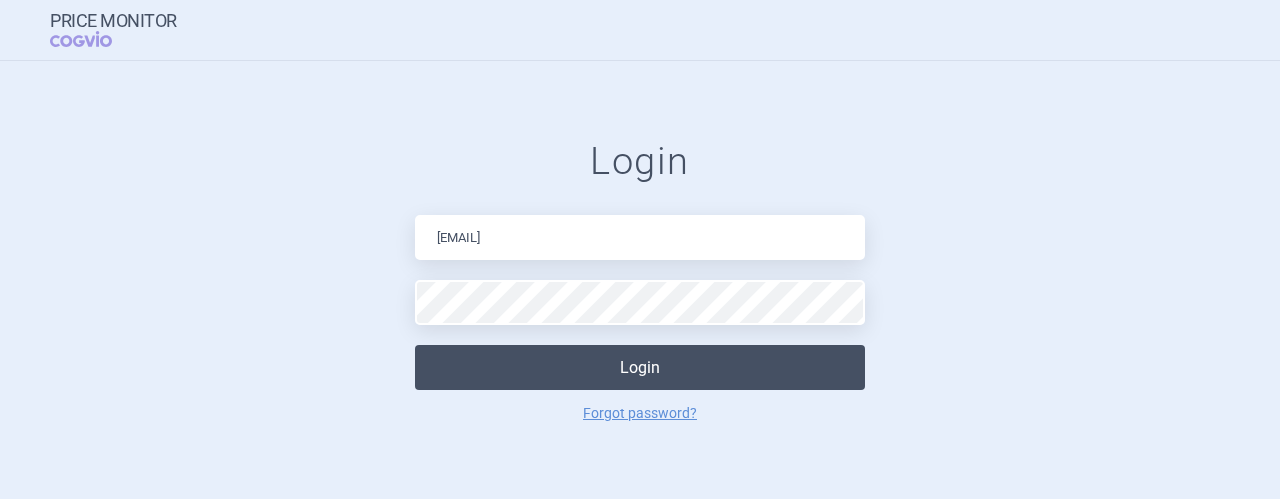 click on "Login" at bounding box center (640, 367) 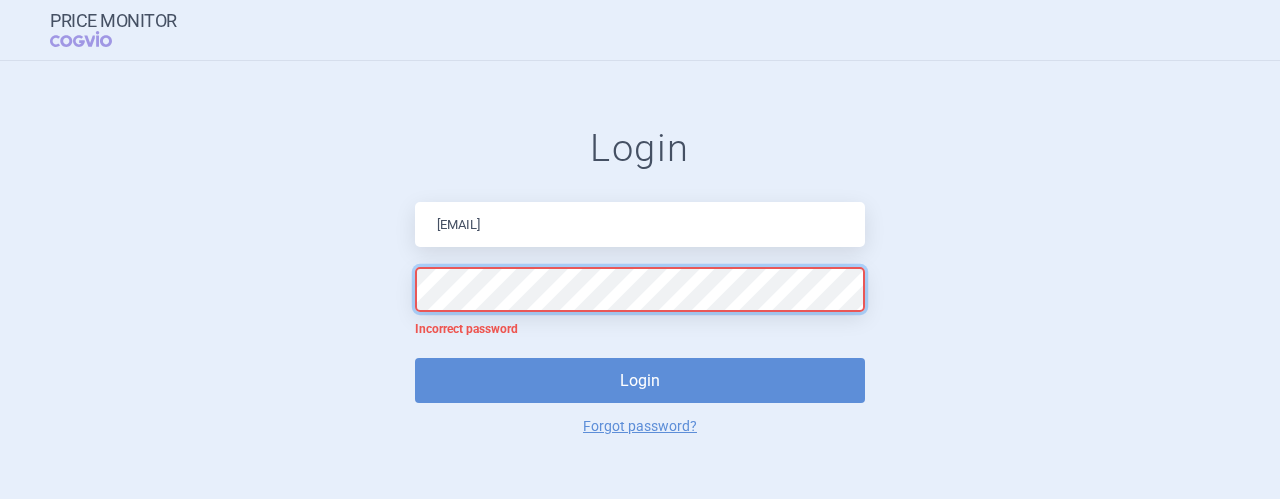 click on "Login [EMAIL] Incorrect password Login Forgot password?" at bounding box center (640, 279) 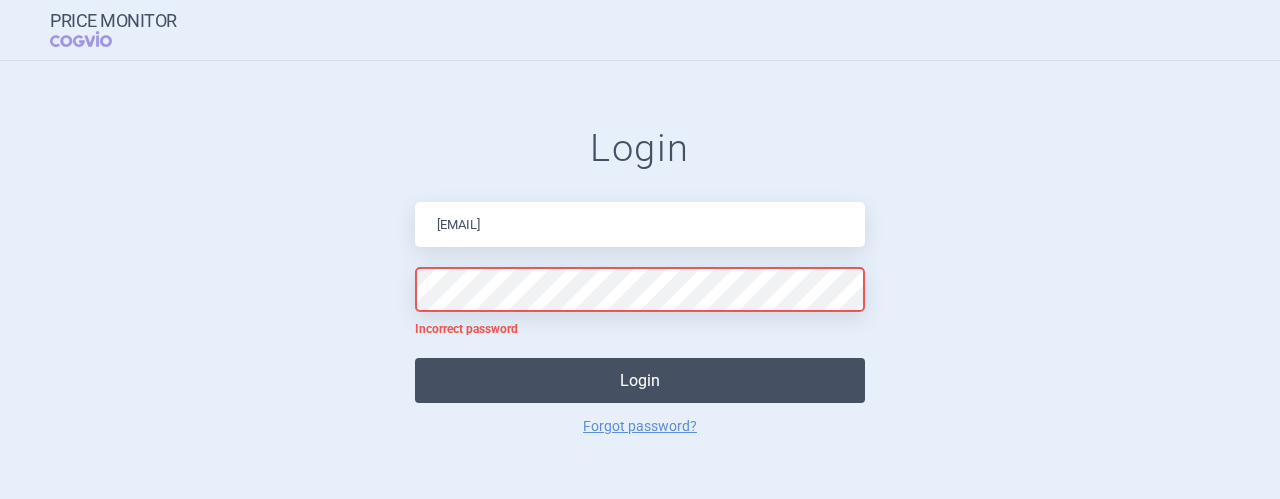 click on "Login" at bounding box center [640, 380] 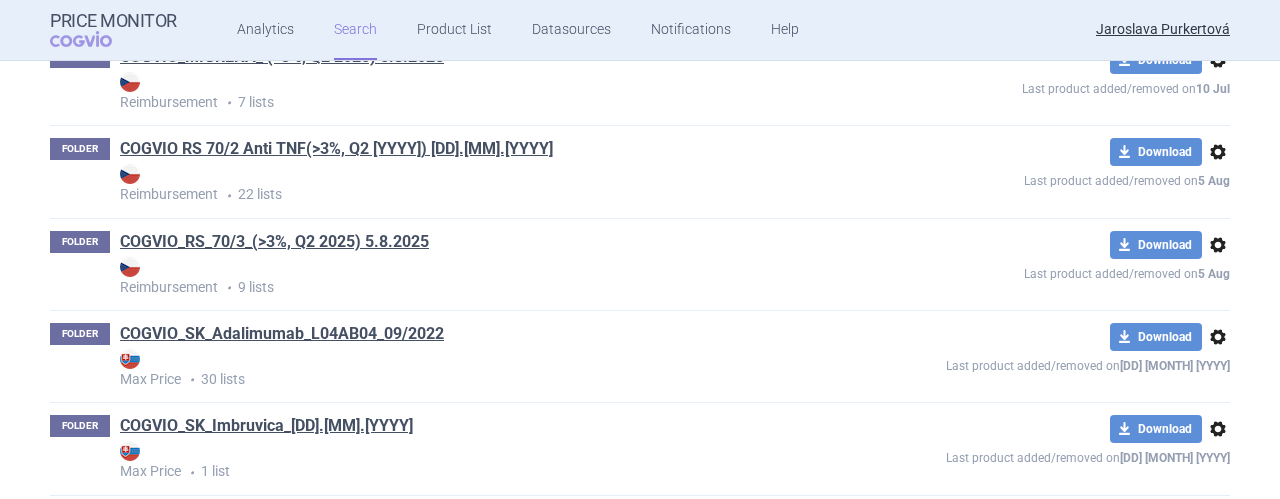 scroll, scrollTop: 1840, scrollLeft: 0, axis: vertical 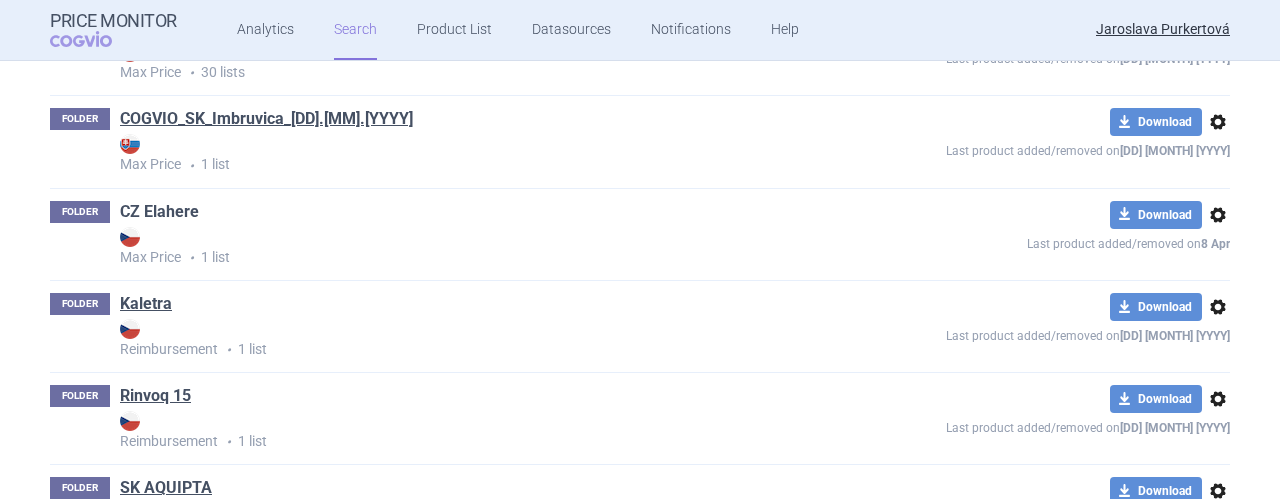 click on "CZ Elahere" at bounding box center (159, 212) 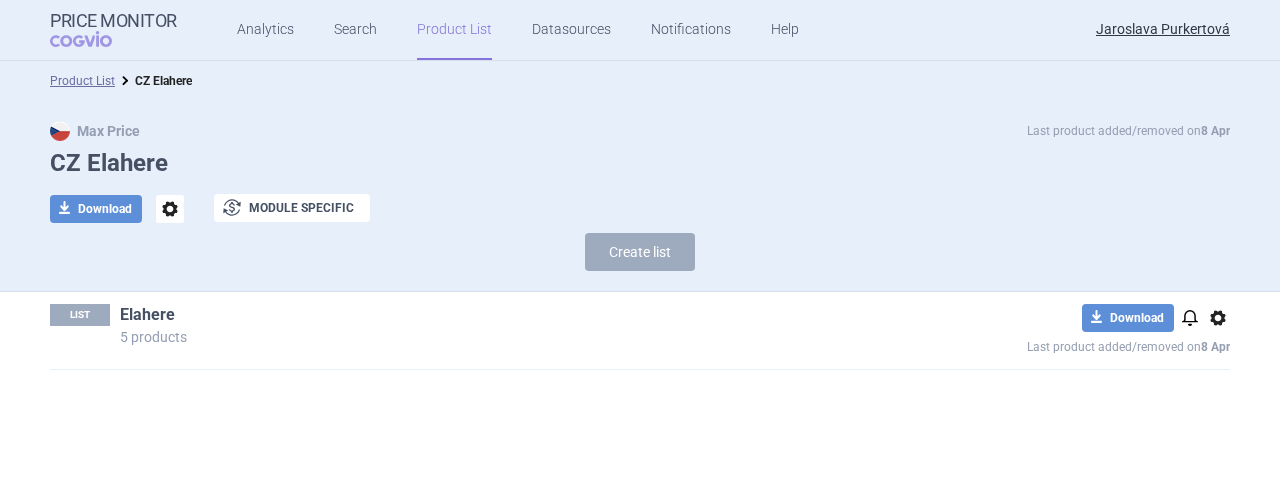 click on "Elahere" at bounding box center (147, 315) 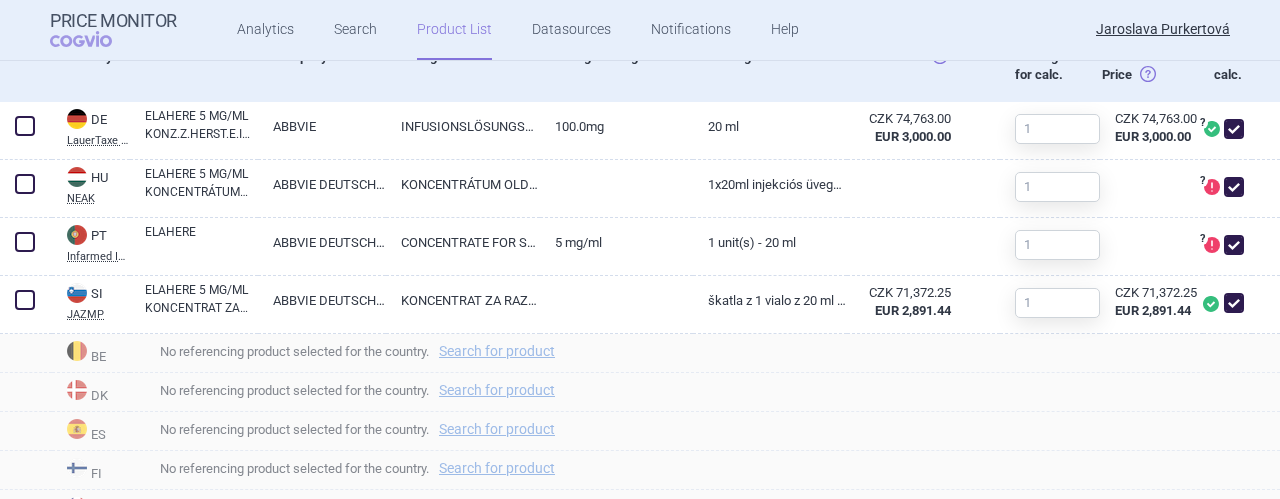 scroll, scrollTop: 364, scrollLeft: 0, axis: vertical 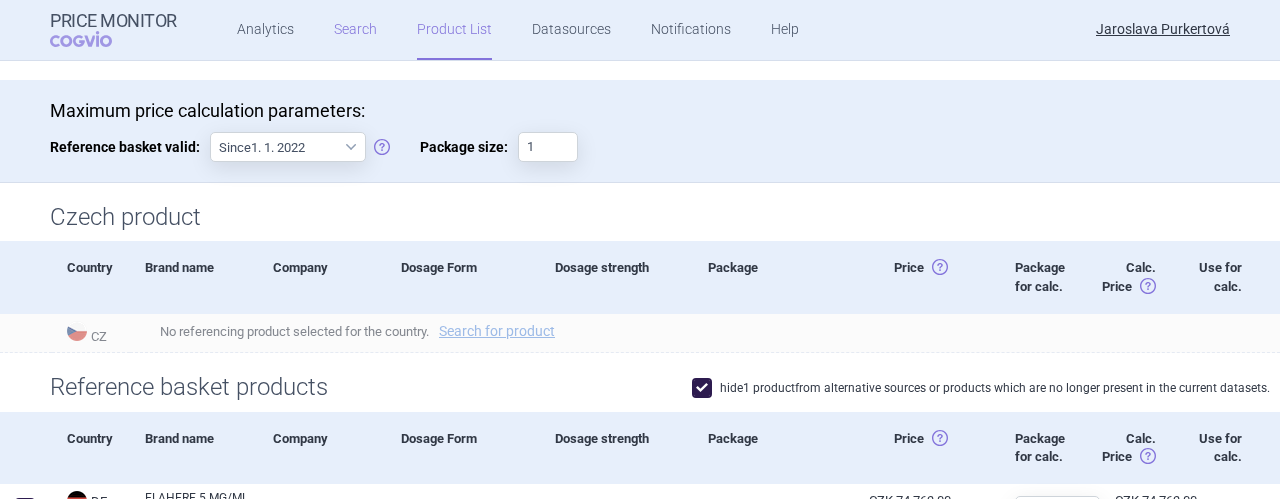 click on "Search" at bounding box center [355, 30] 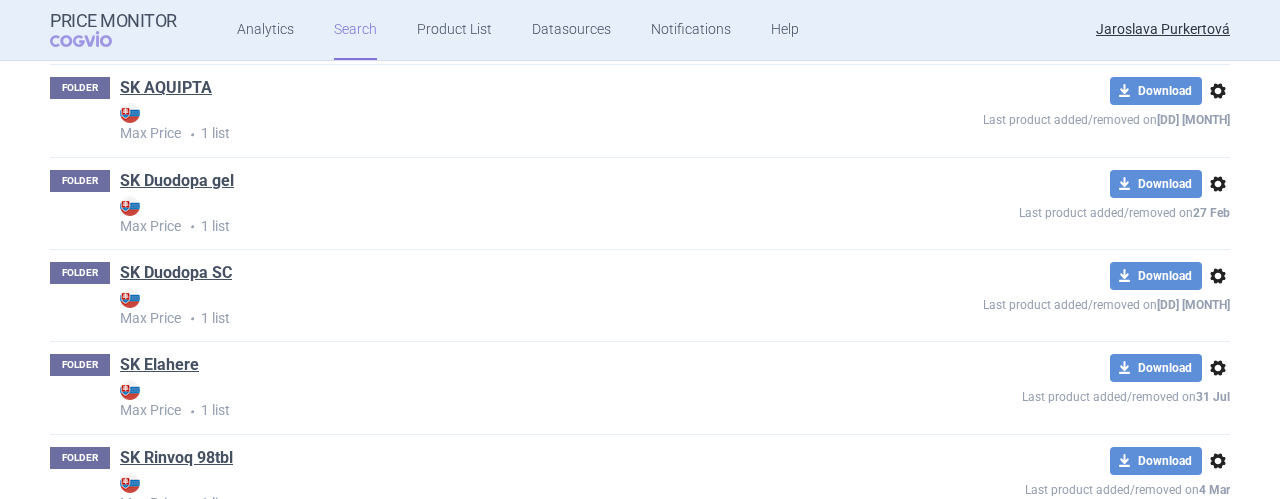 scroll, scrollTop: 2600, scrollLeft: 0, axis: vertical 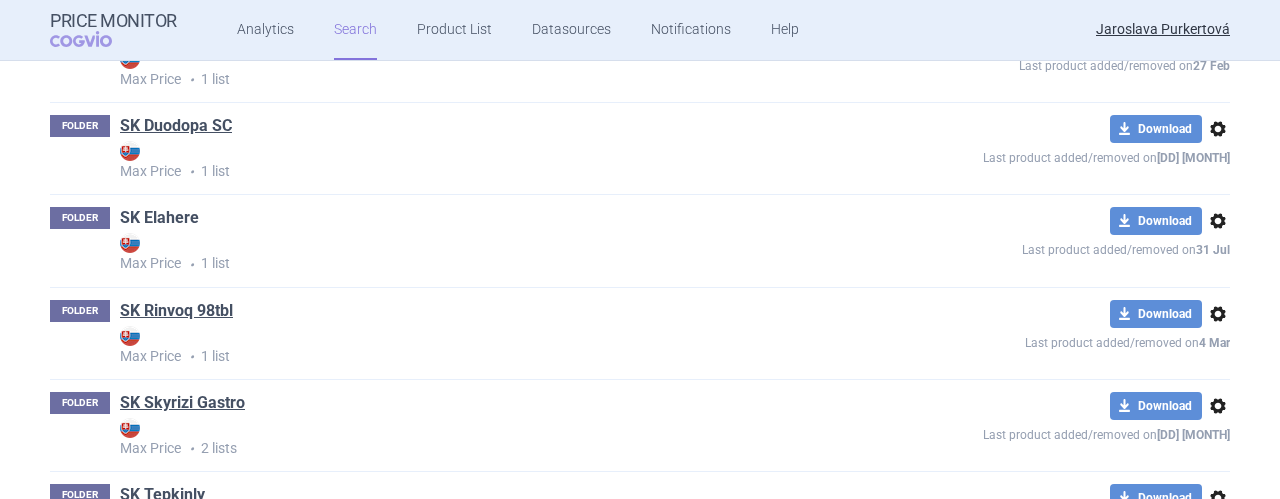 click on "SK Elahere" at bounding box center (159, 218) 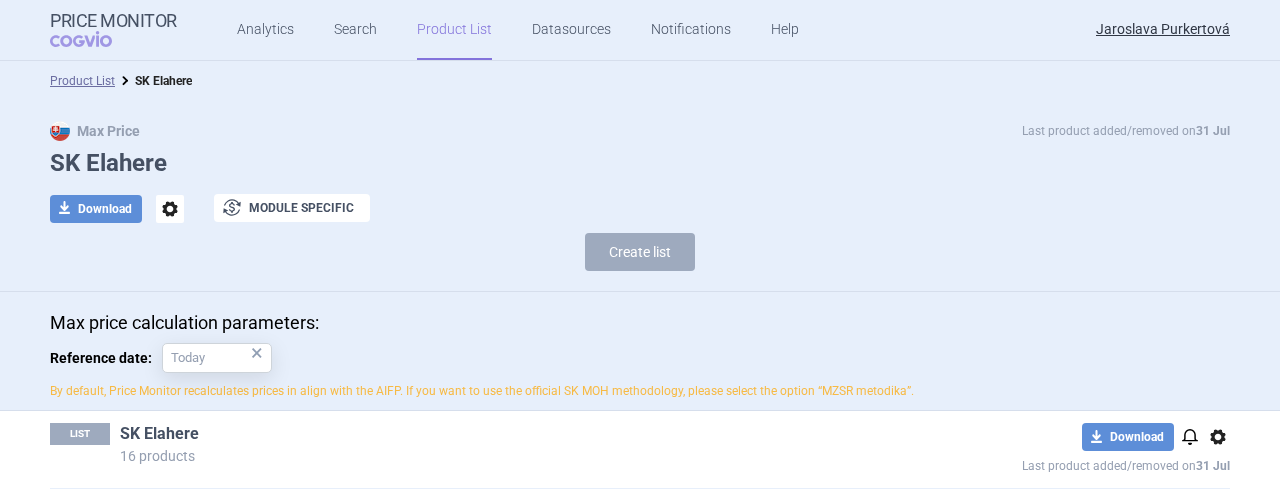 click on "SK Elahere" at bounding box center [159, 434] 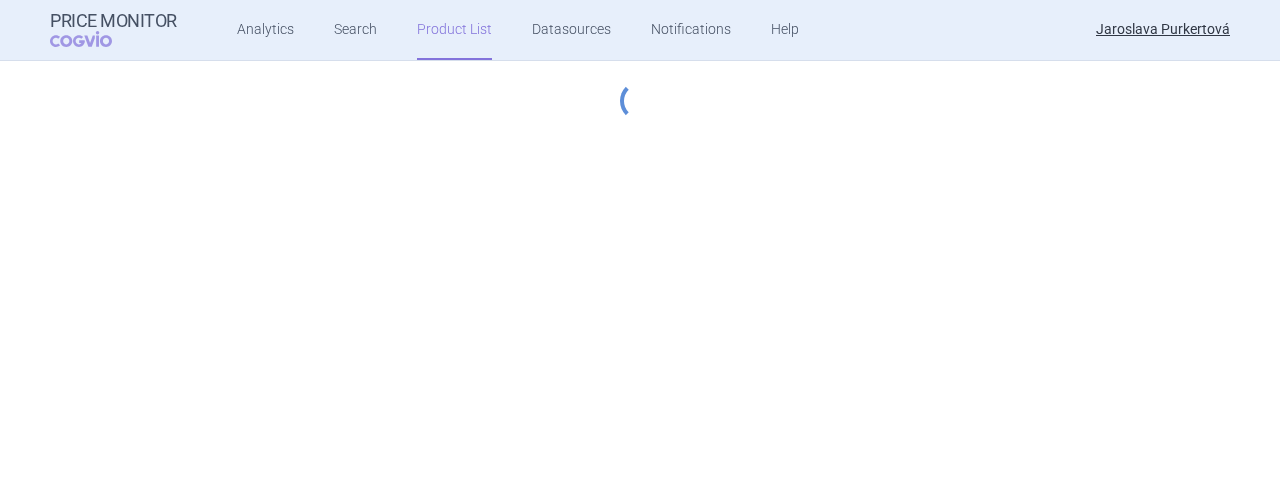 select on "[YYYY]-[MM]-[DD]" 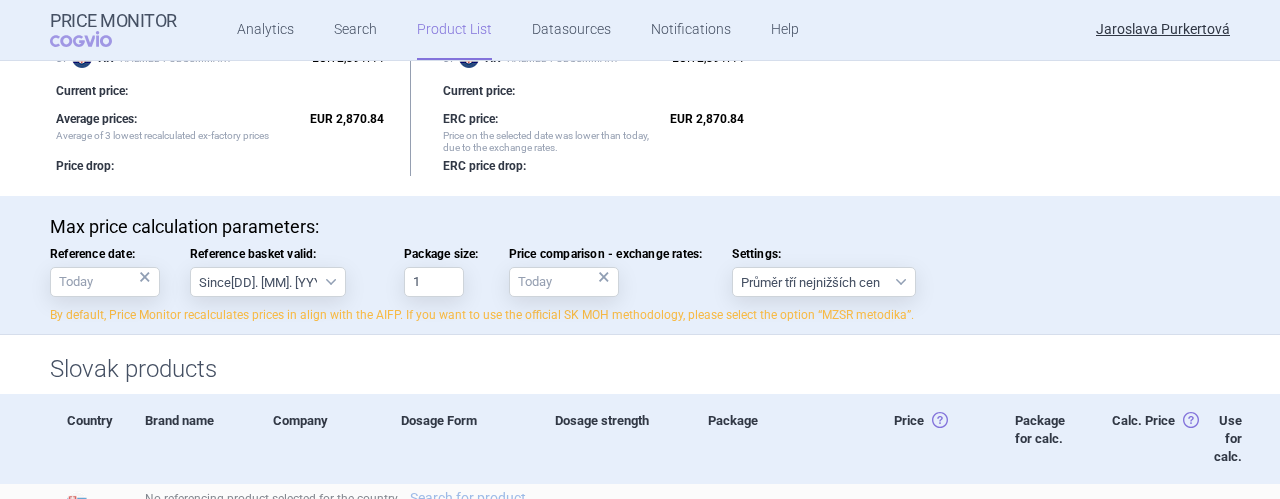 scroll, scrollTop: 0, scrollLeft: 0, axis: both 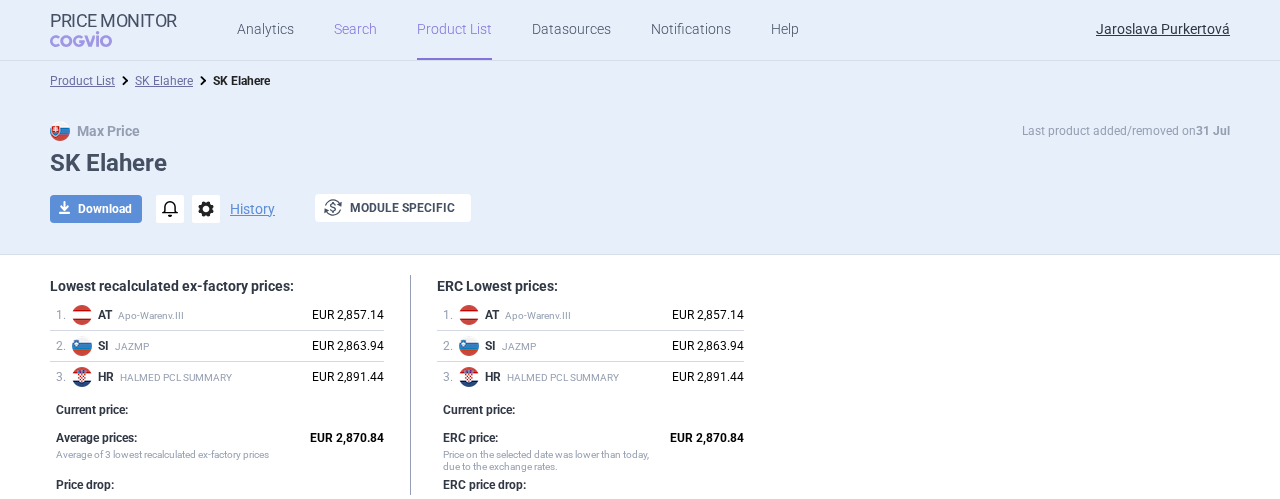 click on "Search" at bounding box center [355, 30] 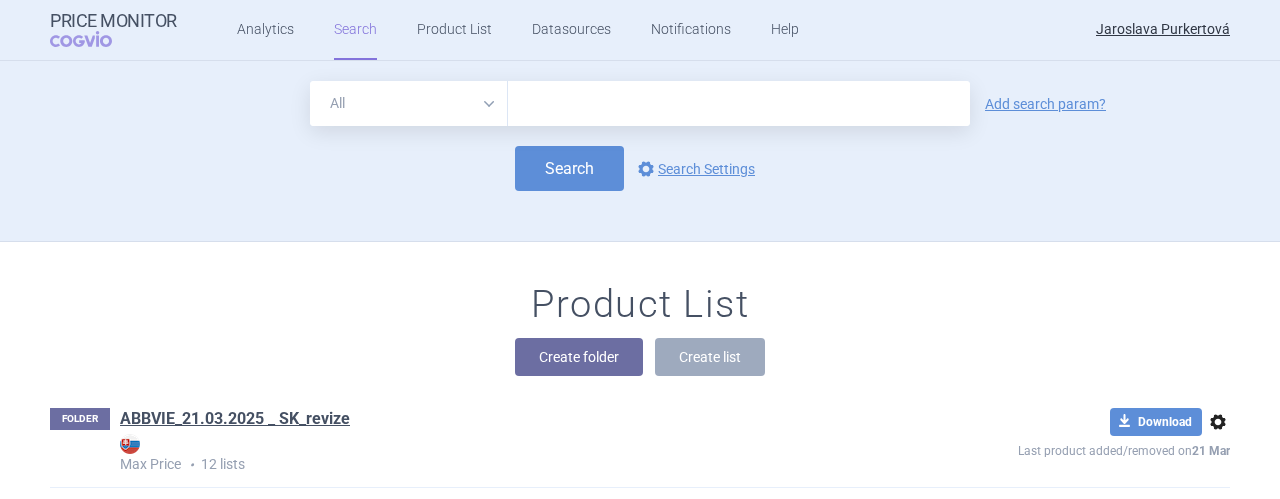 click at bounding box center [739, 103] 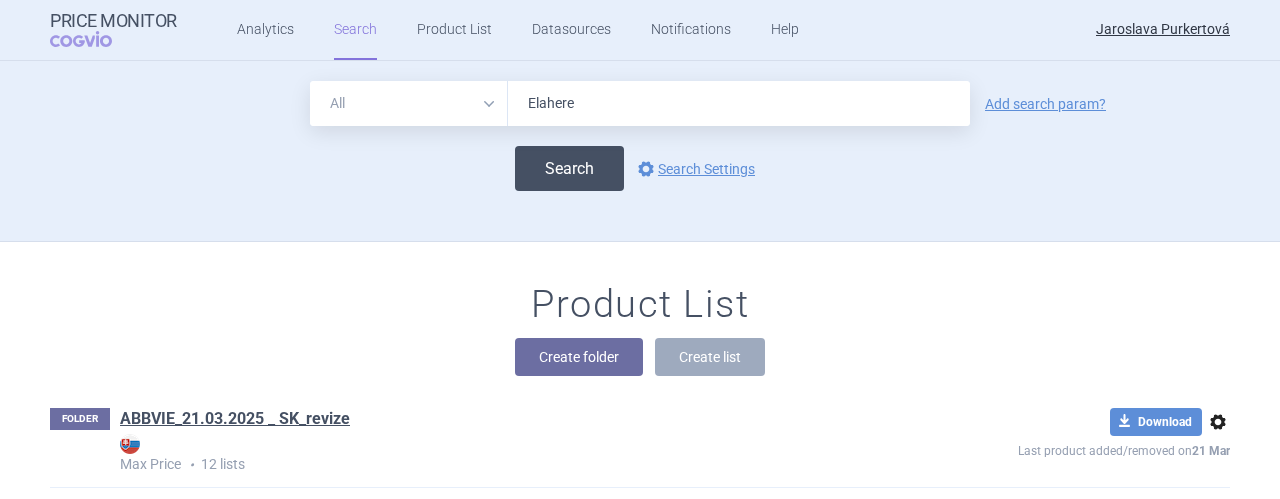 click on "Search" at bounding box center [569, 168] 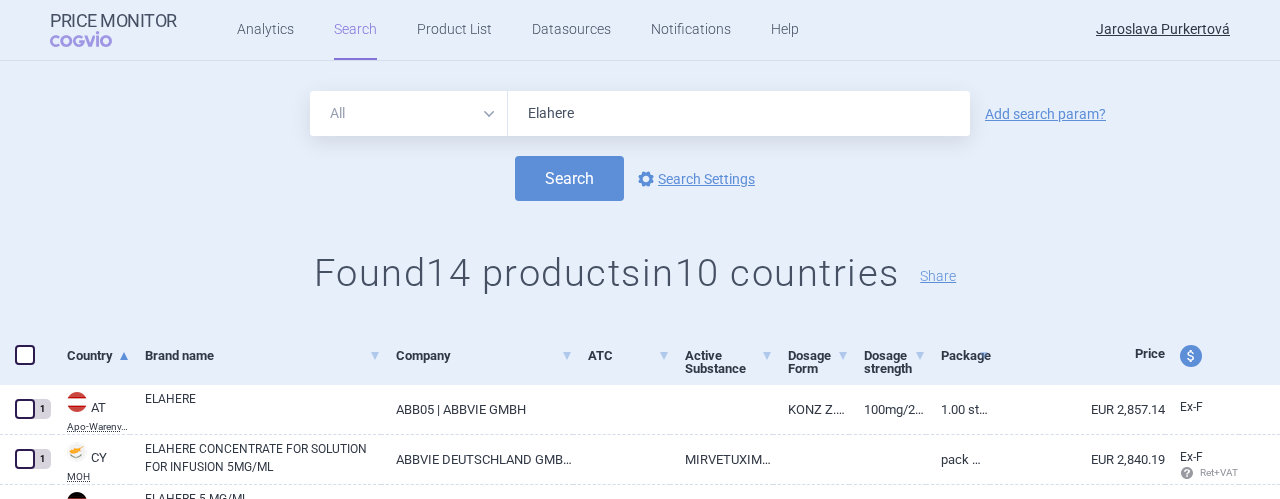 scroll, scrollTop: 0, scrollLeft: 0, axis: both 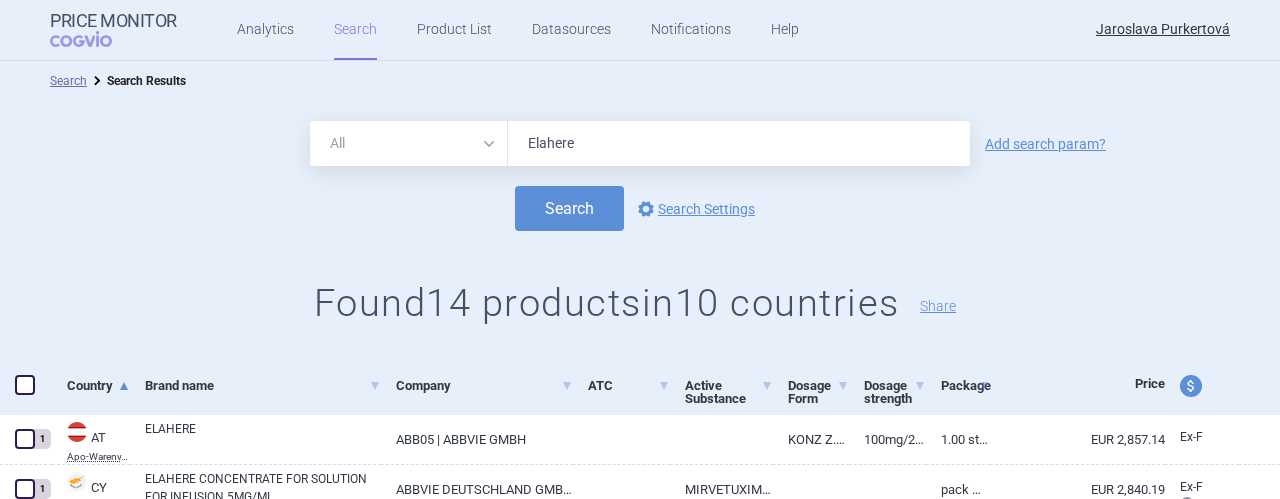 click at bounding box center [25, 385] 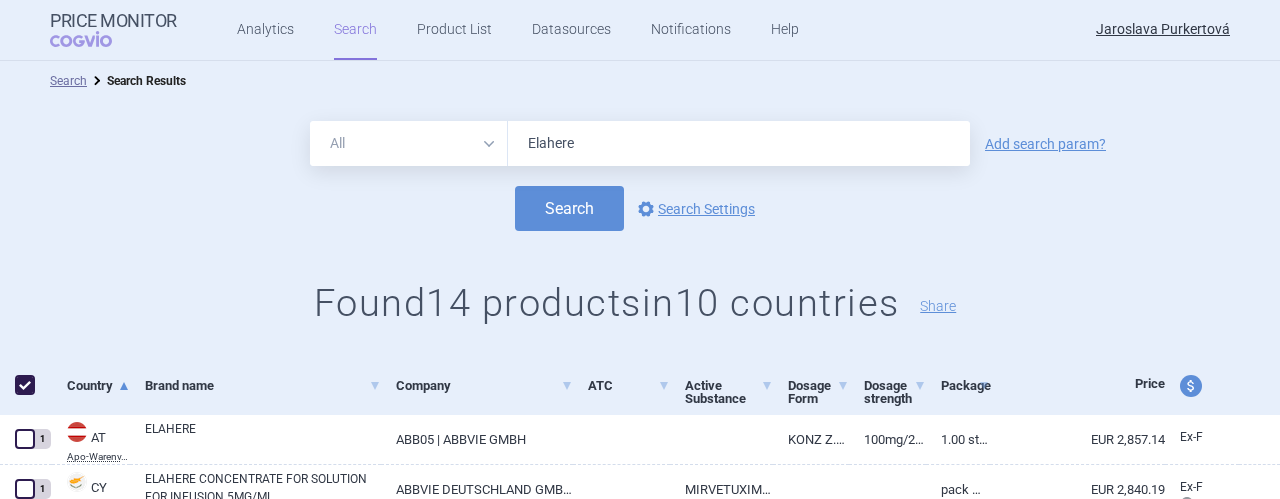 checkbox on "true" 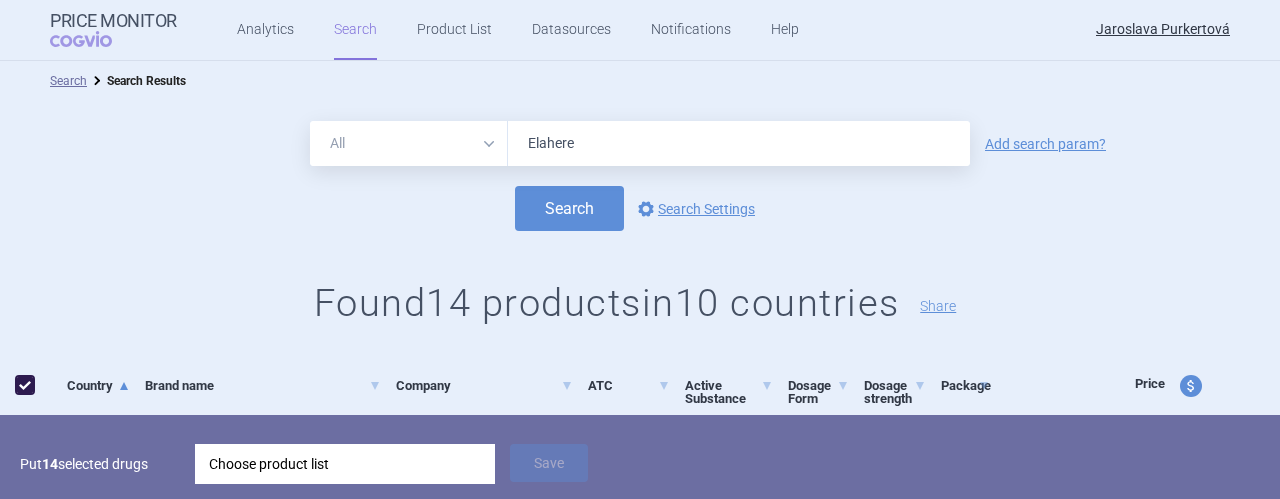 click on "Choose product list" at bounding box center (345, 464) 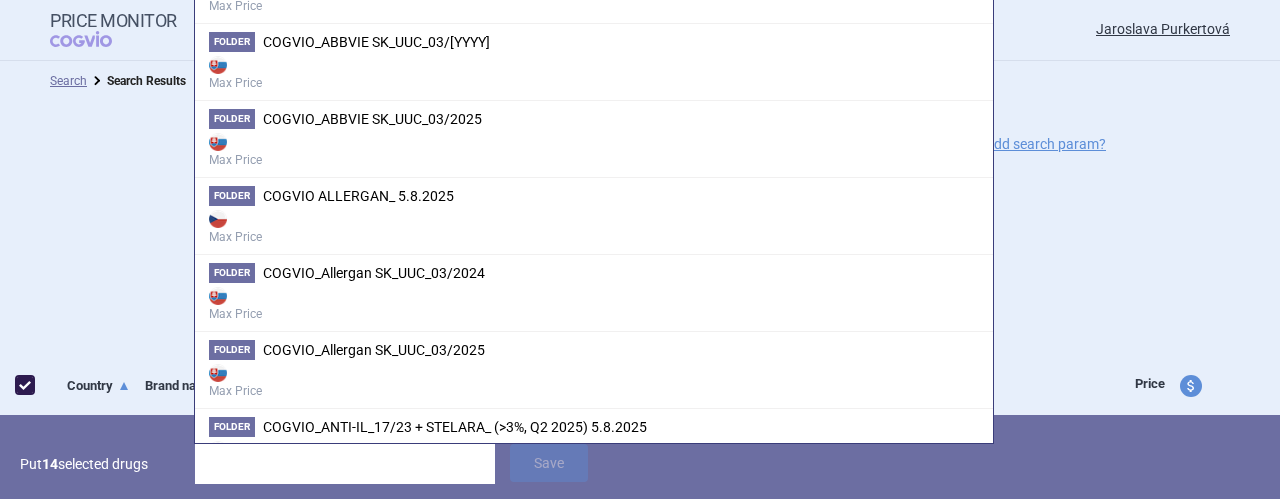 scroll, scrollTop: 0, scrollLeft: 0, axis: both 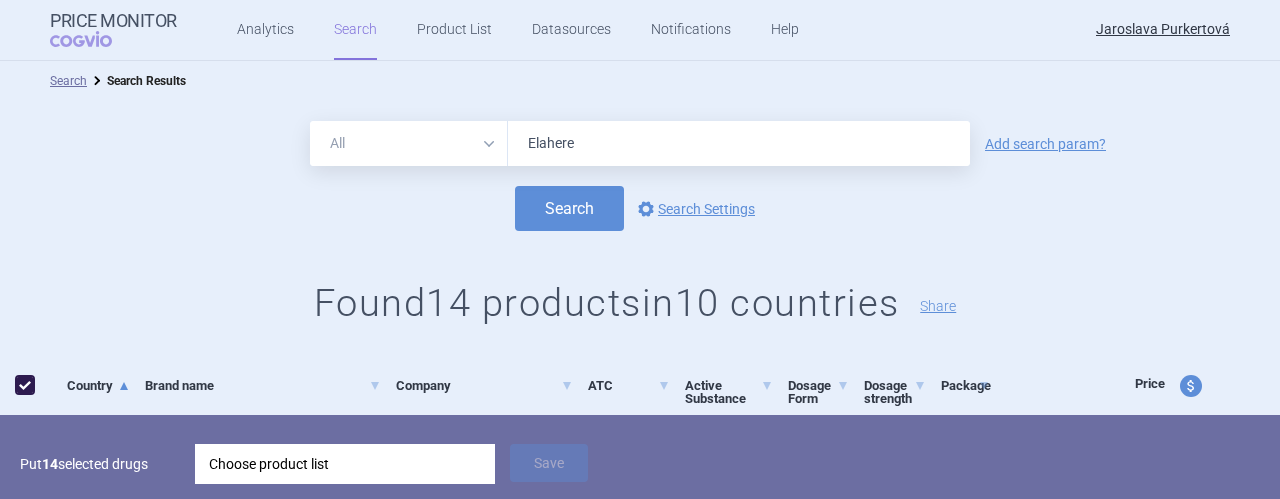 click on "All Brand Name ATC Company Active Substance Country Newer than [PERSON] Add search param? Search options Search Settings Found 14 products in 10 countries Share" at bounding box center (640, 229) 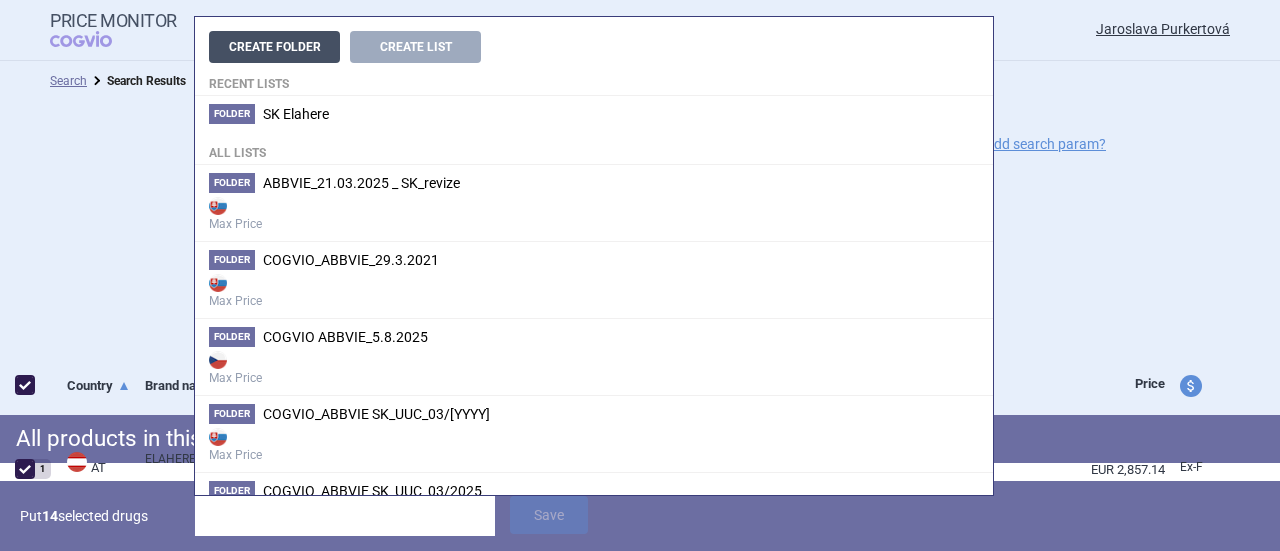 click on "Create Folder" at bounding box center (274, 47) 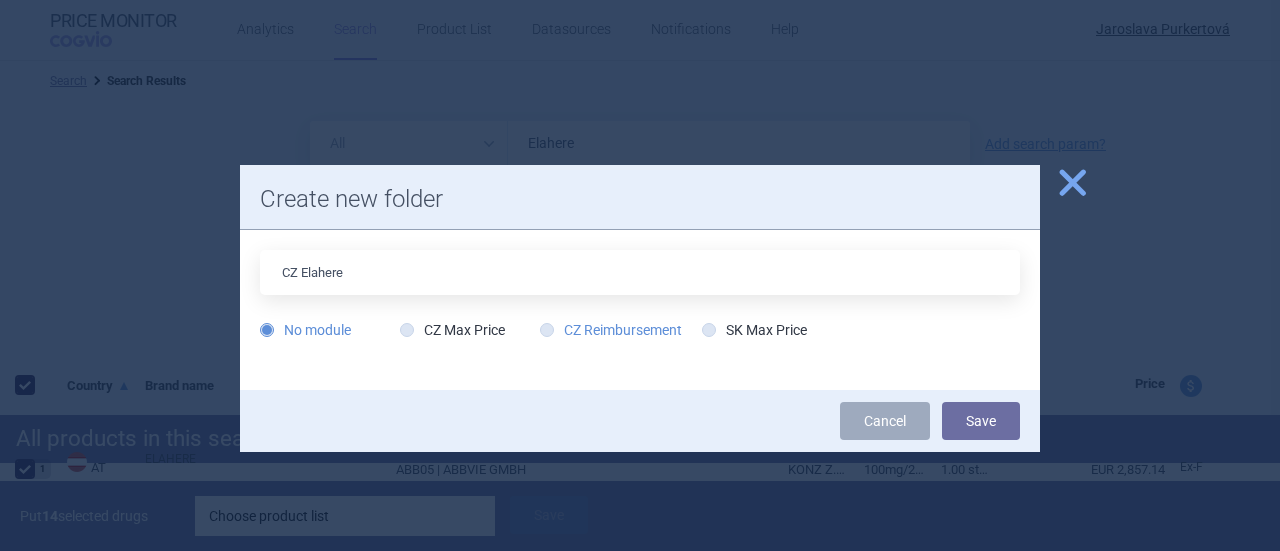 type on "CZ Elahere" 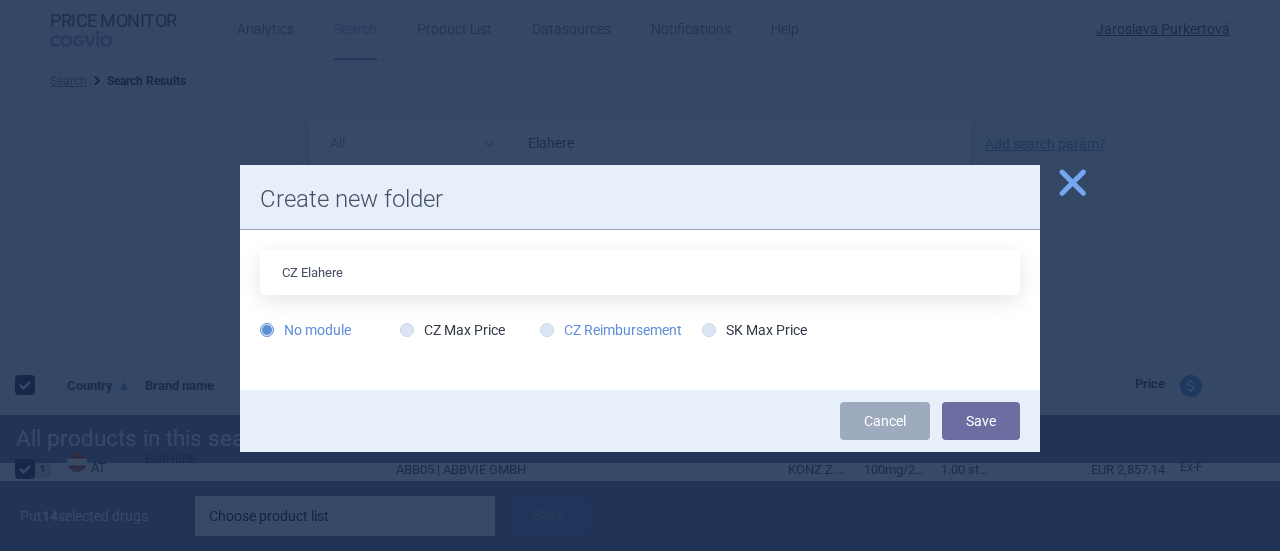 radio on "true" 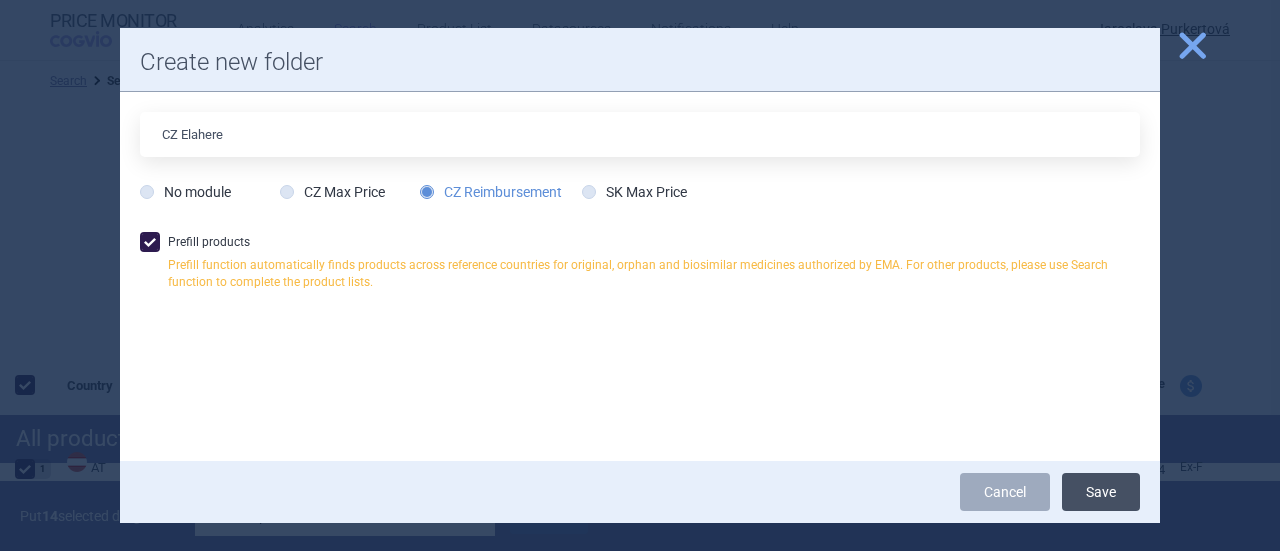 click on "Save" at bounding box center [1101, 492] 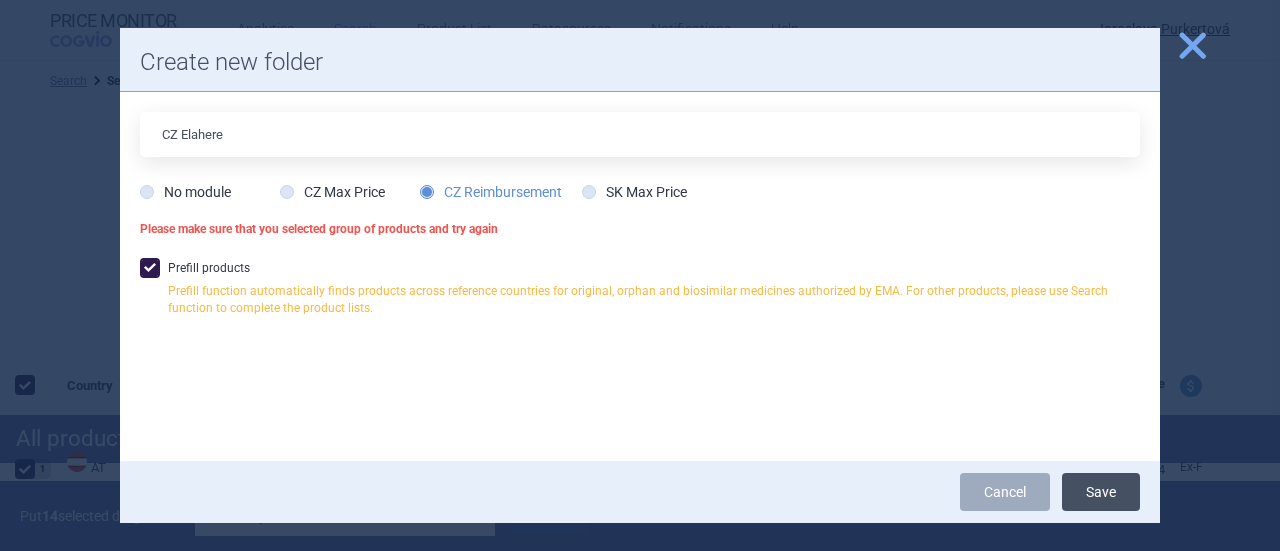 click on "Save" at bounding box center [1101, 492] 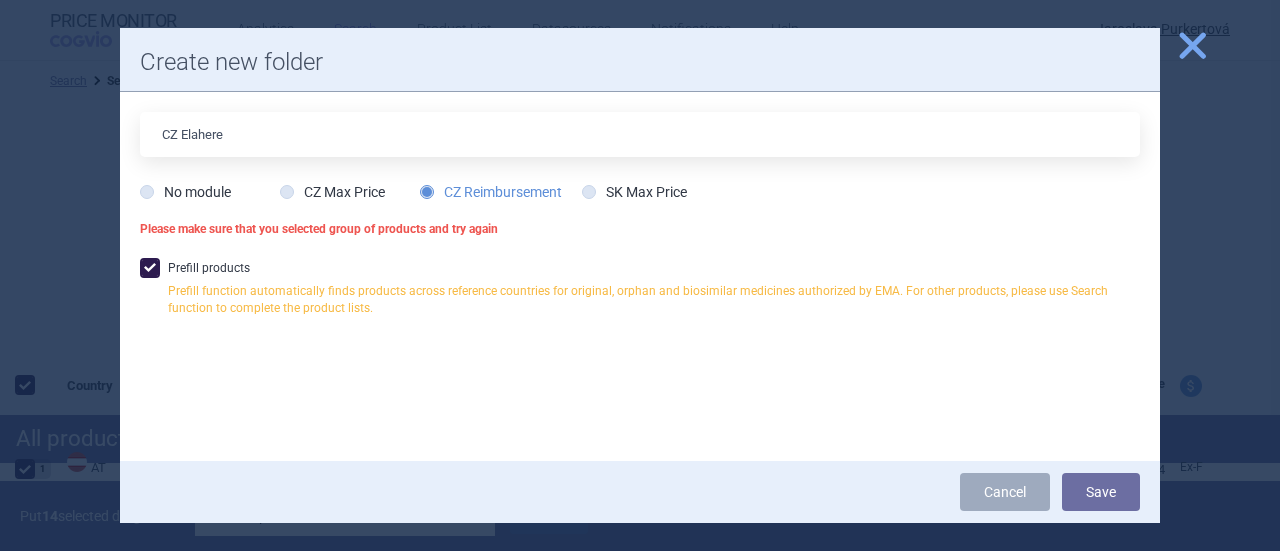 click at bounding box center [150, 268] 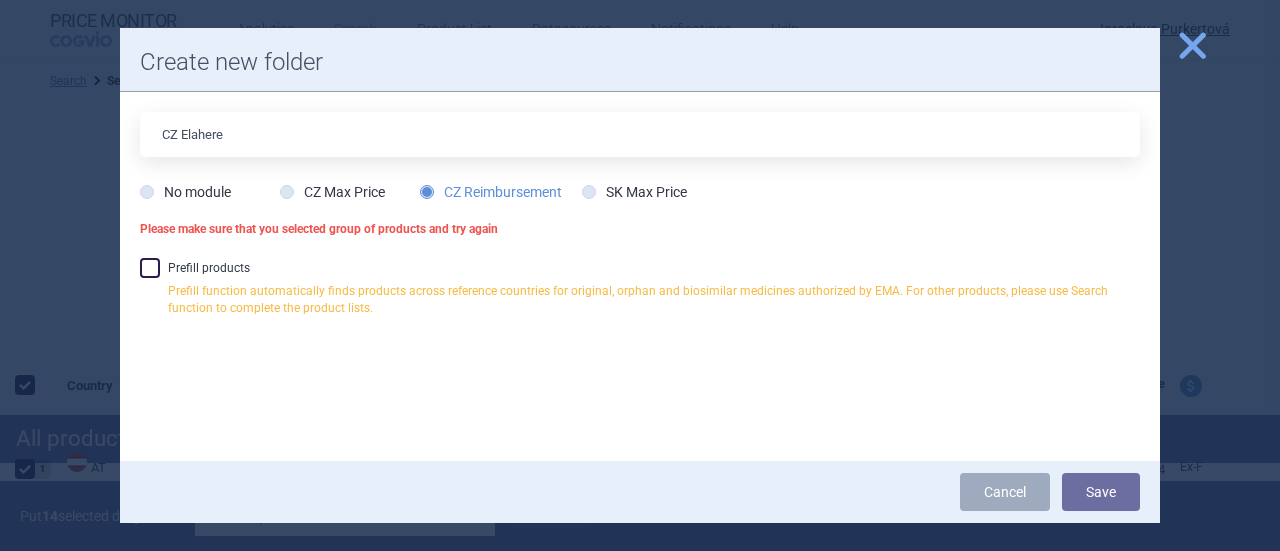 checkbox on "false" 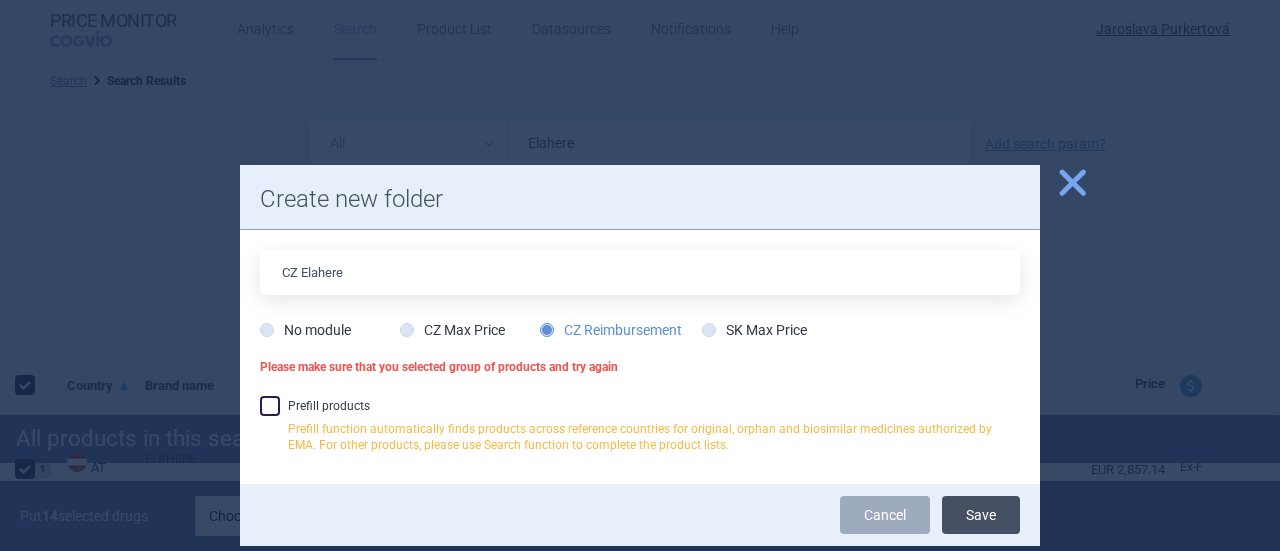 click on "Save" at bounding box center [981, 515] 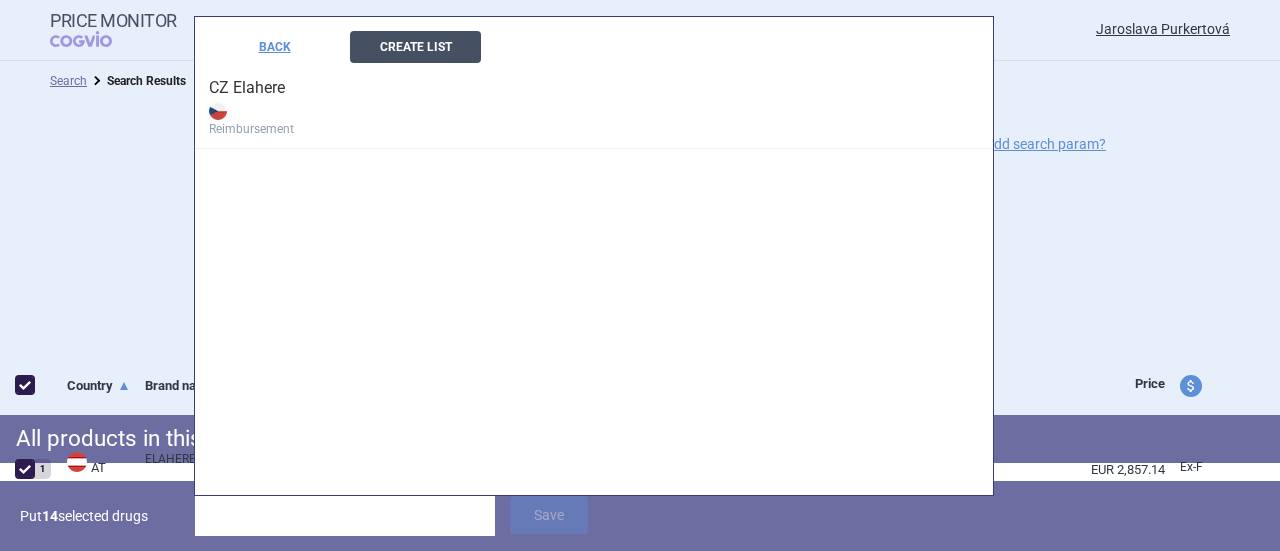 click on "Create List" at bounding box center (415, 47) 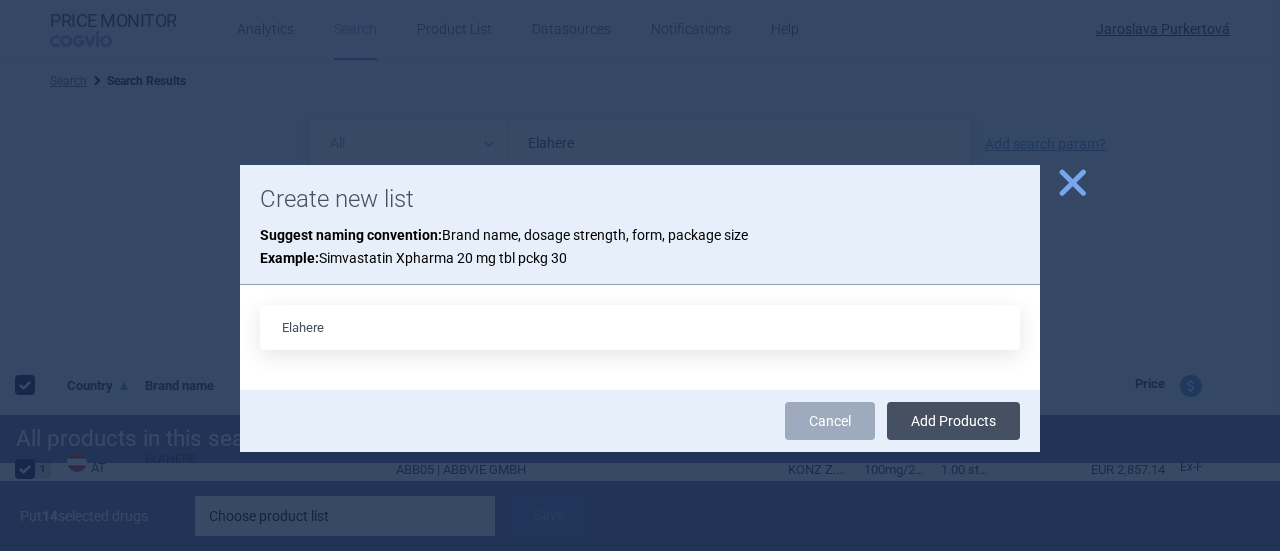 type on "Elahere" 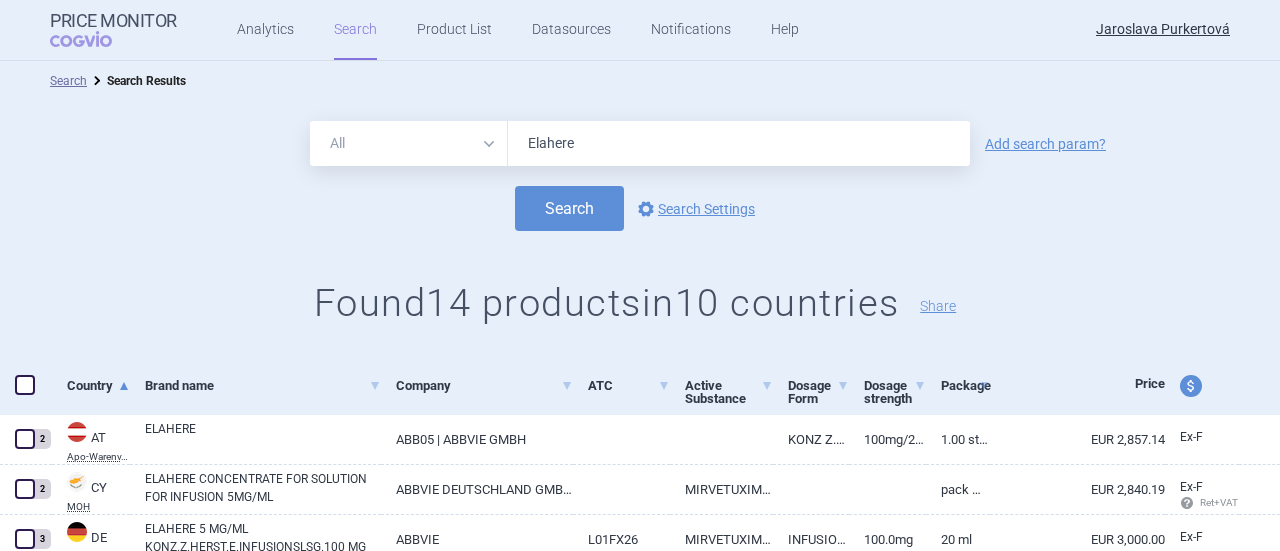 click at bounding box center [25, 385] 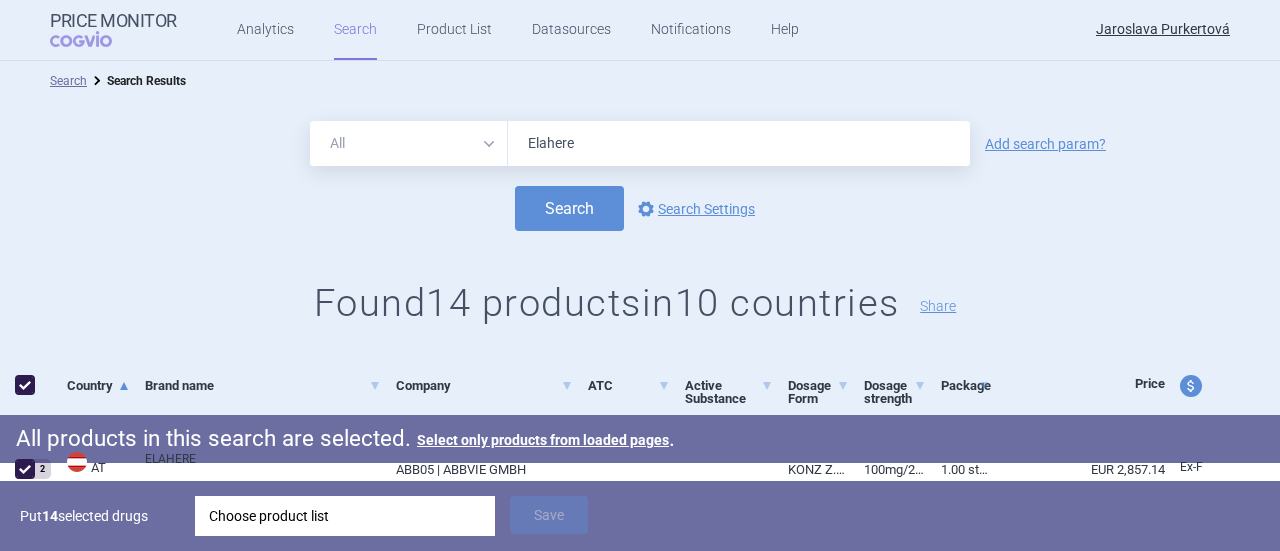 click on "Choose product list" at bounding box center (345, 516) 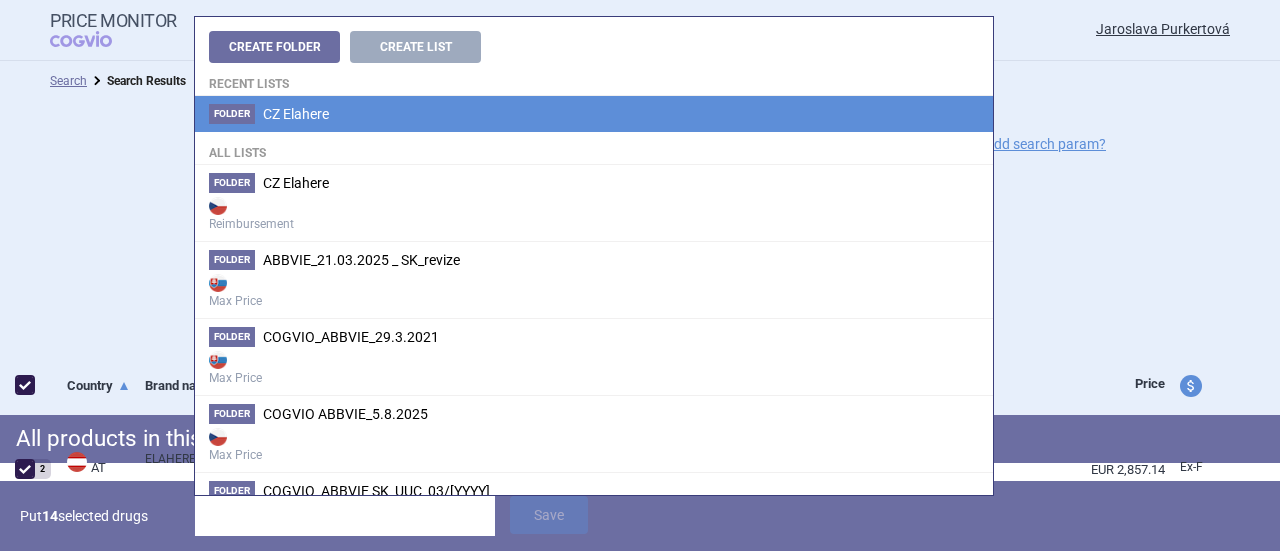 click on "CZ Elahere" at bounding box center (296, 114) 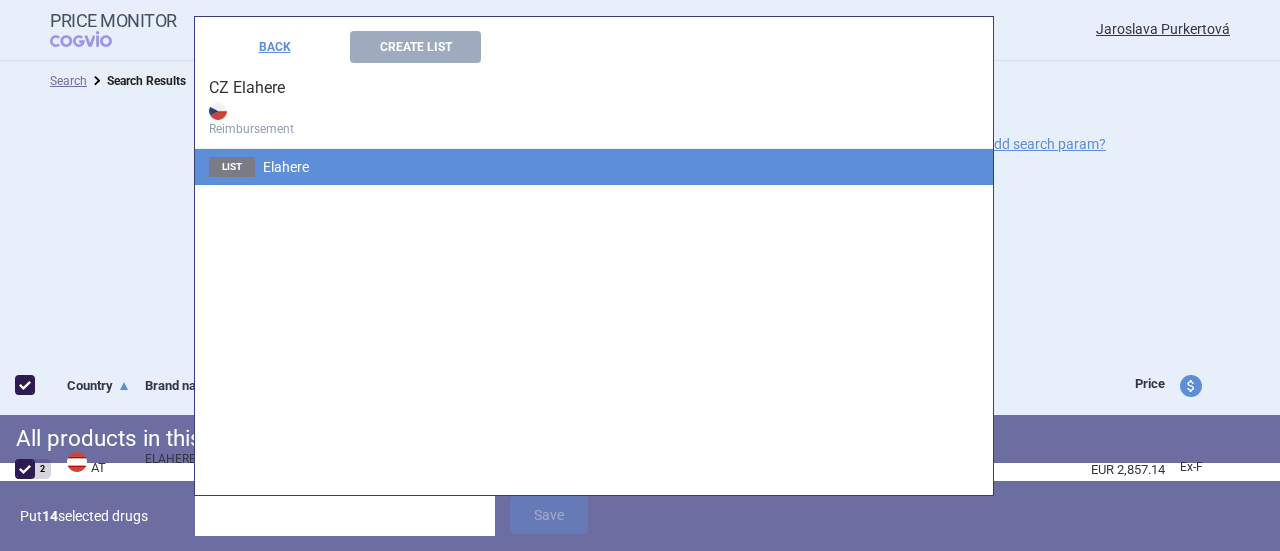 click on "Elahere" at bounding box center [286, 167] 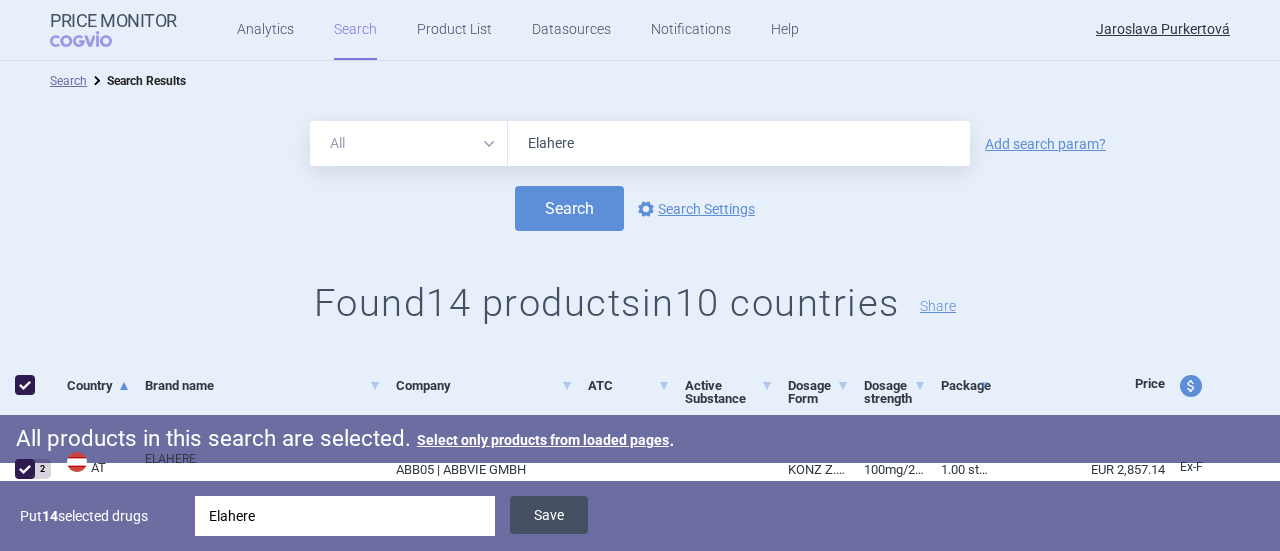 click on "Save" at bounding box center [549, 515] 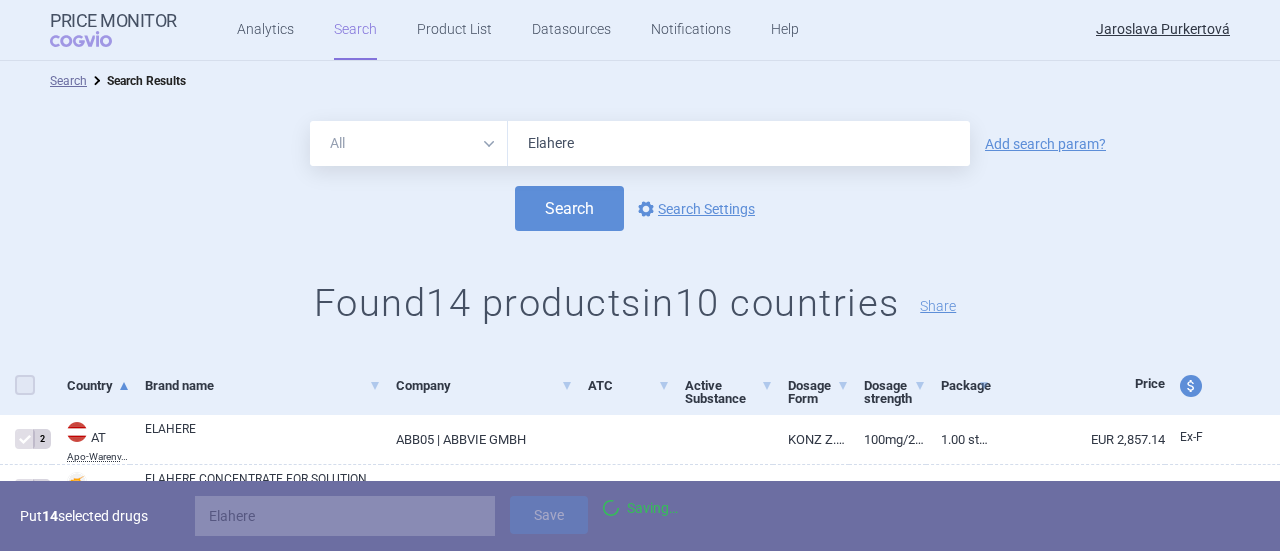 checkbox on "false" 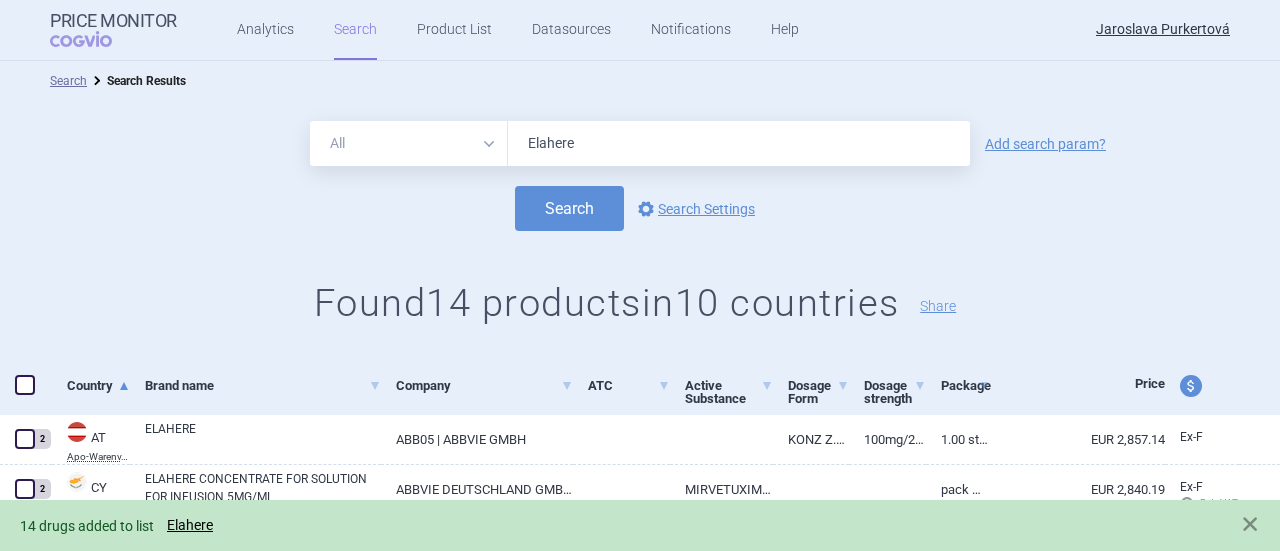 click on "All Brand Name ATC Company Active Substance Country Newer than [PERSON] Add search param? Search options Search Settings Found 14 products in 10 countries Share" at bounding box center (640, 229) 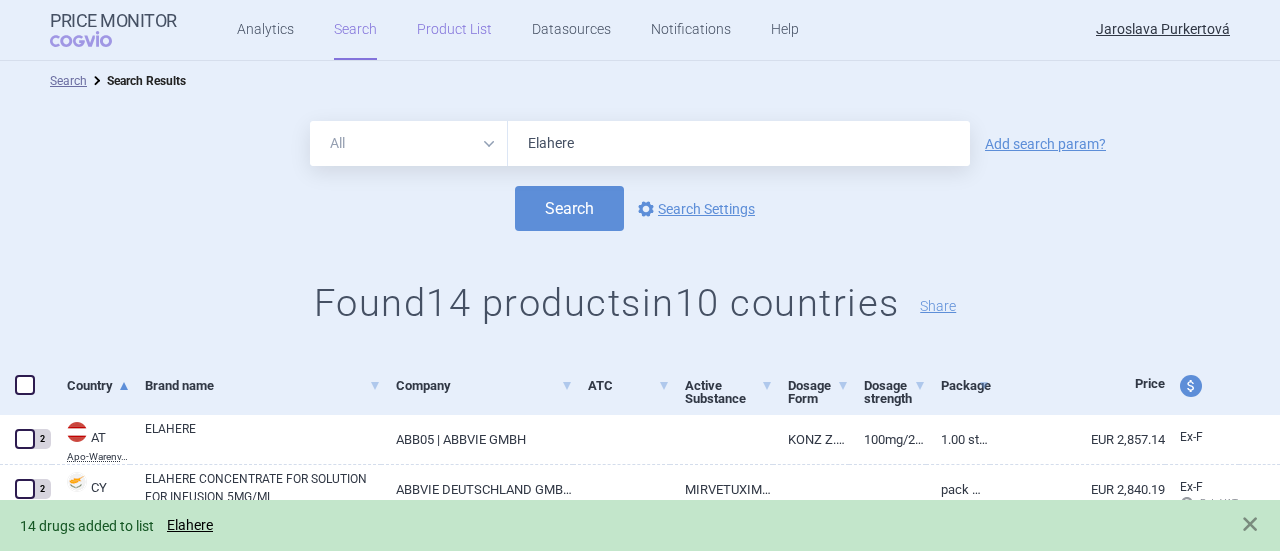 click on "Product List" at bounding box center (454, 30) 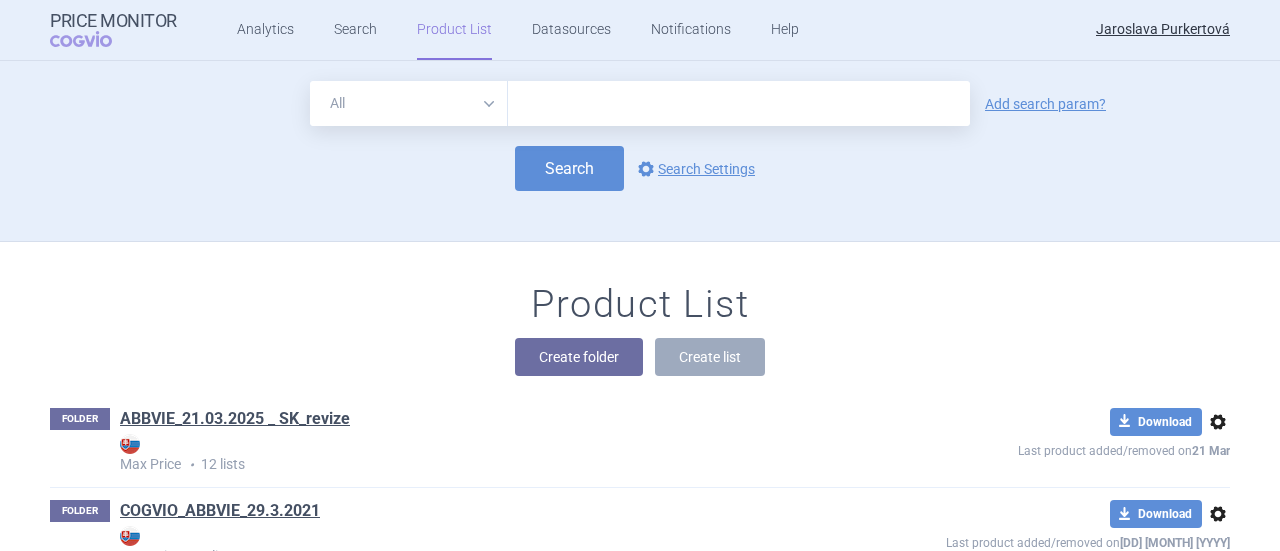 scroll, scrollTop: 180, scrollLeft: 0, axis: vertical 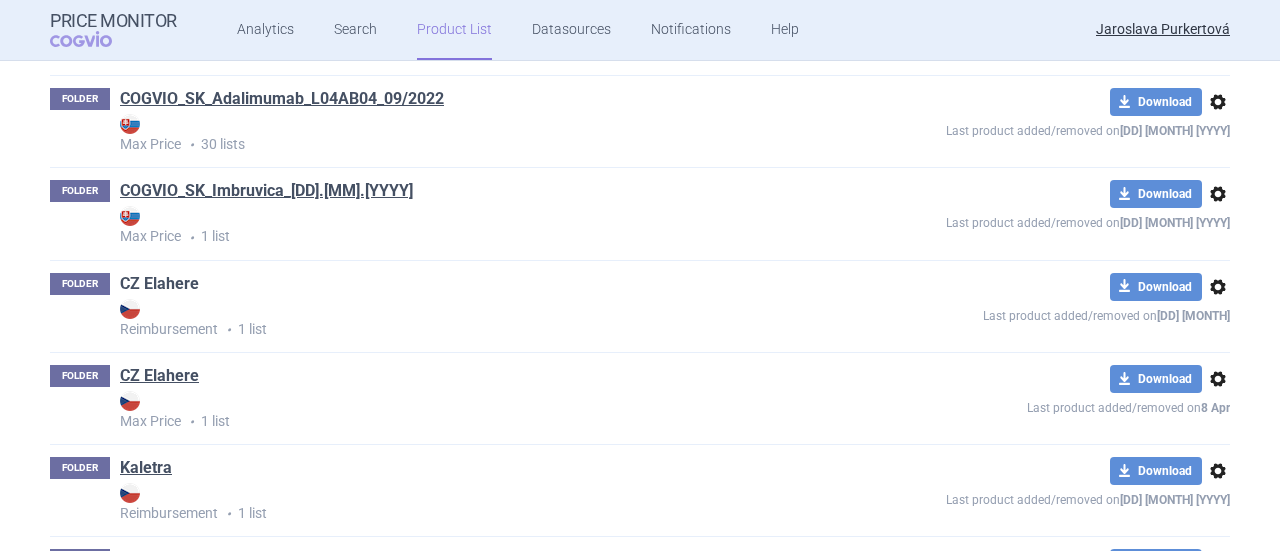 click on "CZ Elahere" at bounding box center (159, 284) 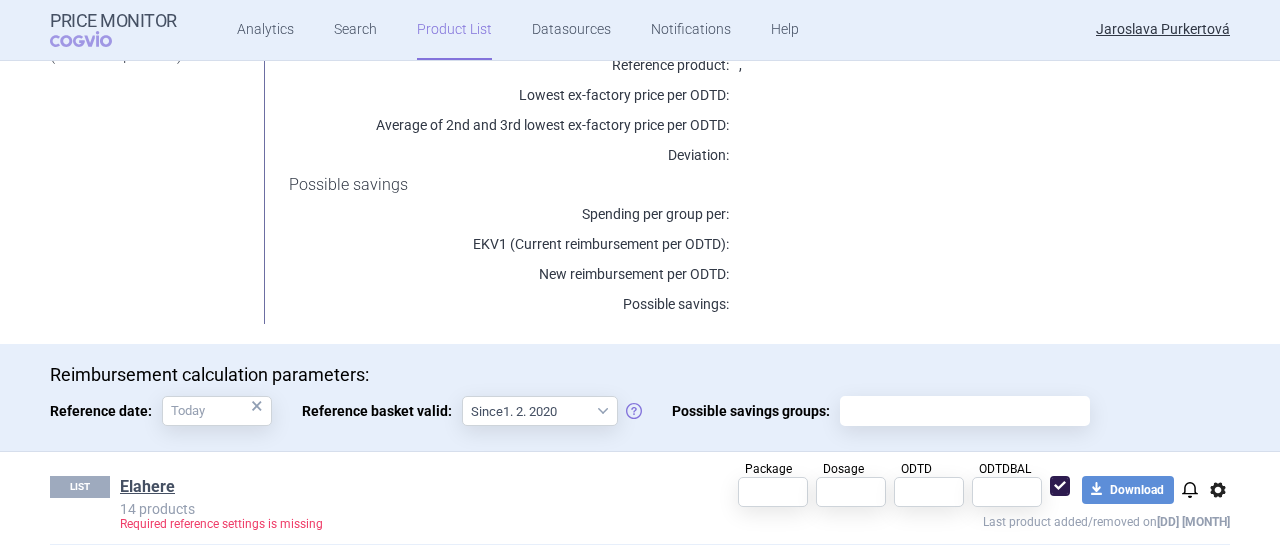 scroll, scrollTop: 298, scrollLeft: 0, axis: vertical 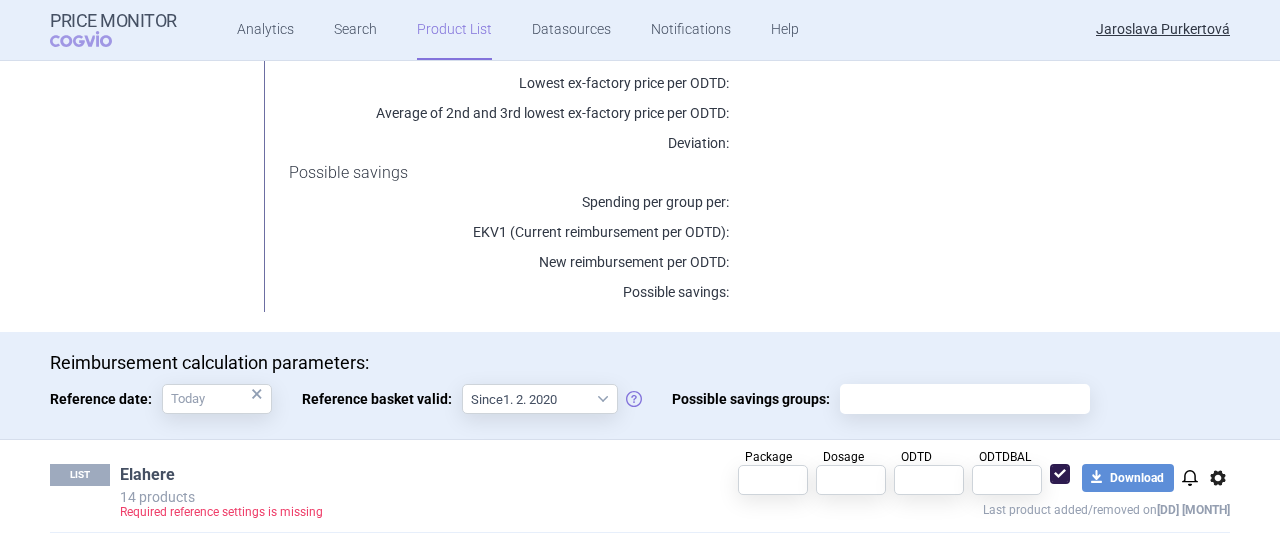 click on "Elahere" at bounding box center (147, 475) 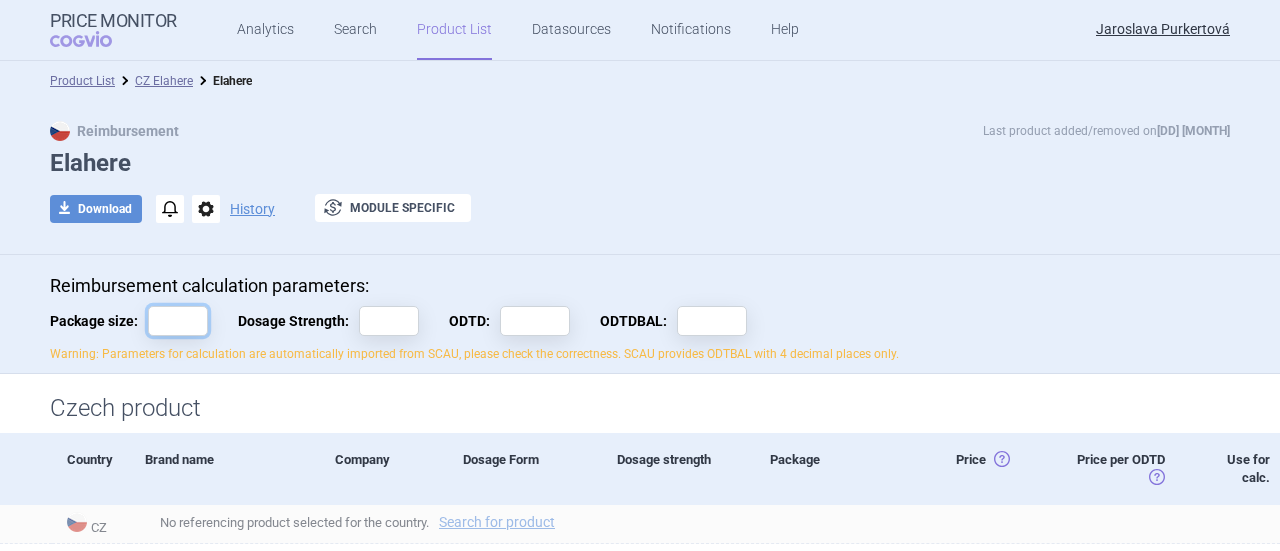 click on "Package size:" at bounding box center (178, 321) 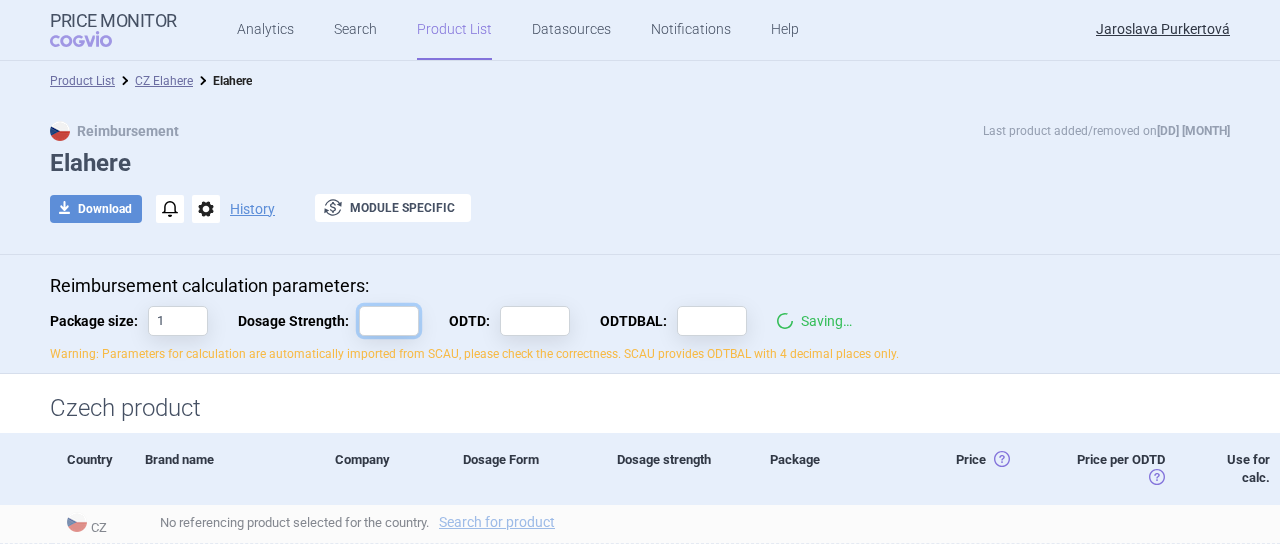 click on "Dosage Strength:" at bounding box center (389, 321) 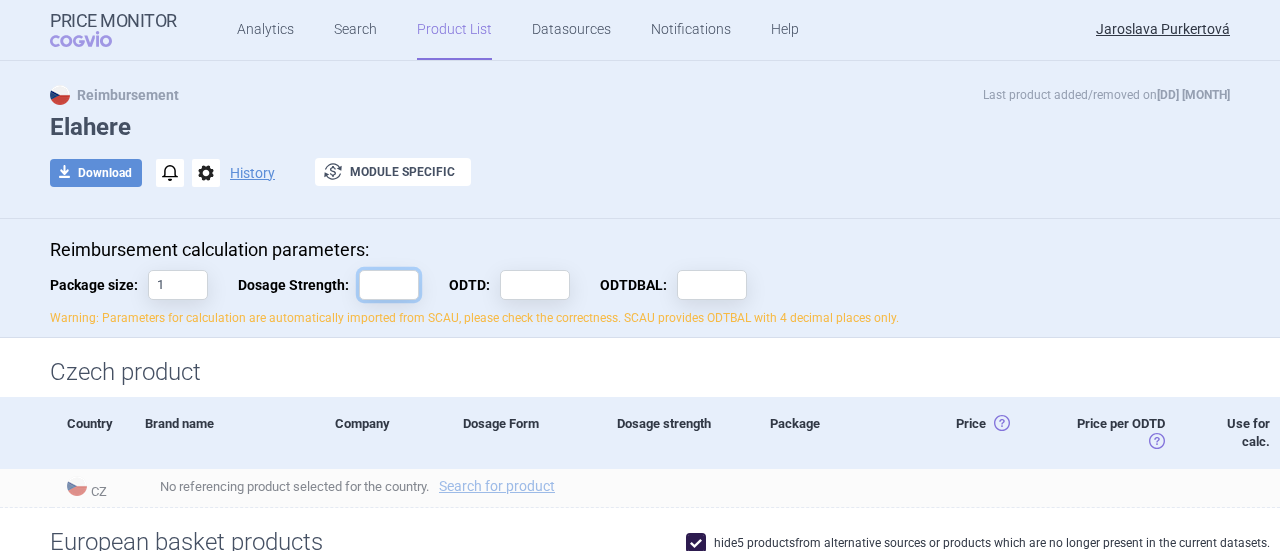 scroll, scrollTop: 0, scrollLeft: 0, axis: both 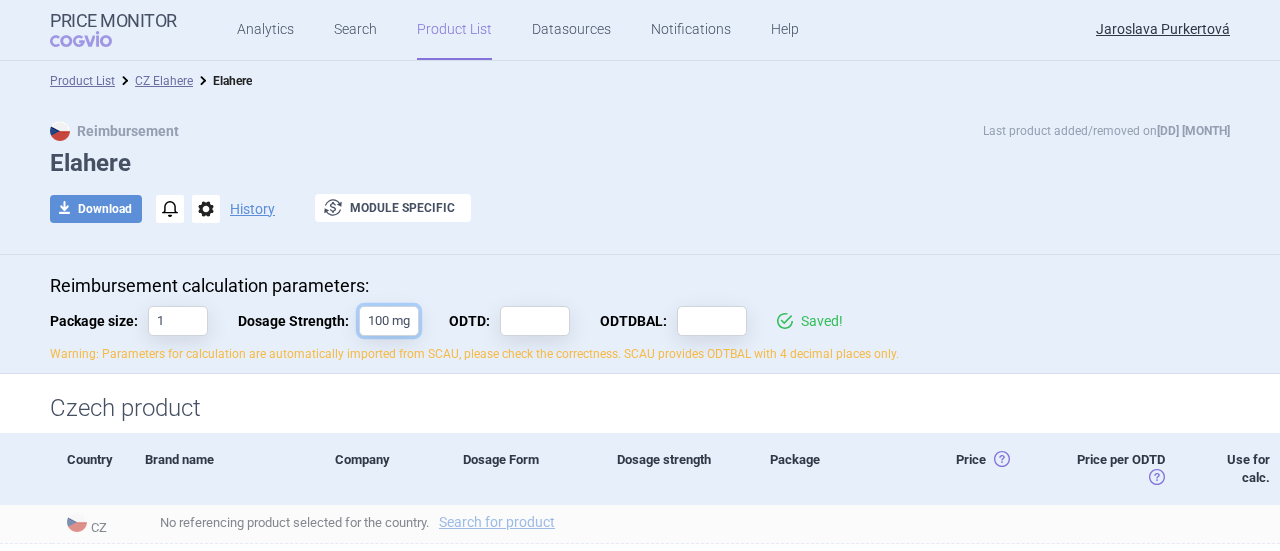 type on "100 mg" 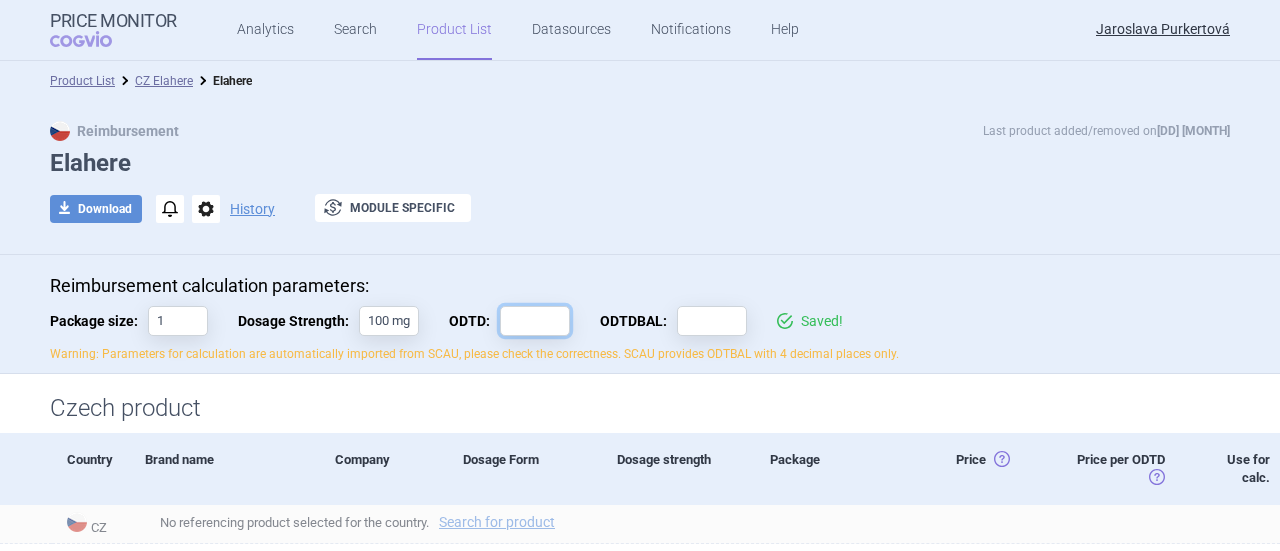 scroll, scrollTop: 0, scrollLeft: 0, axis: both 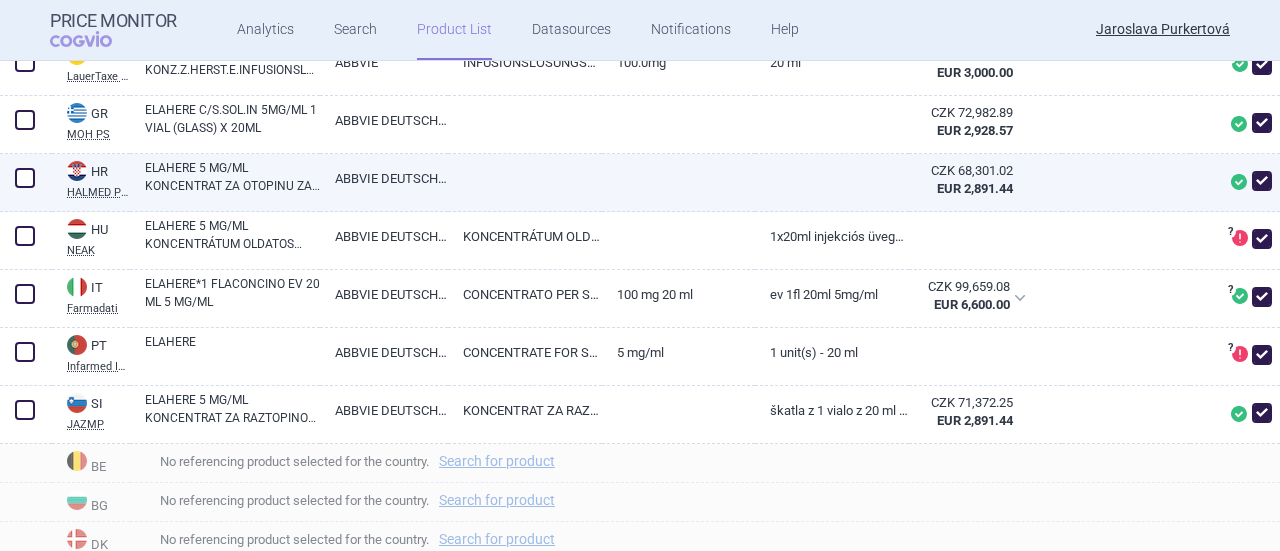 click at bounding box center (525, 172) 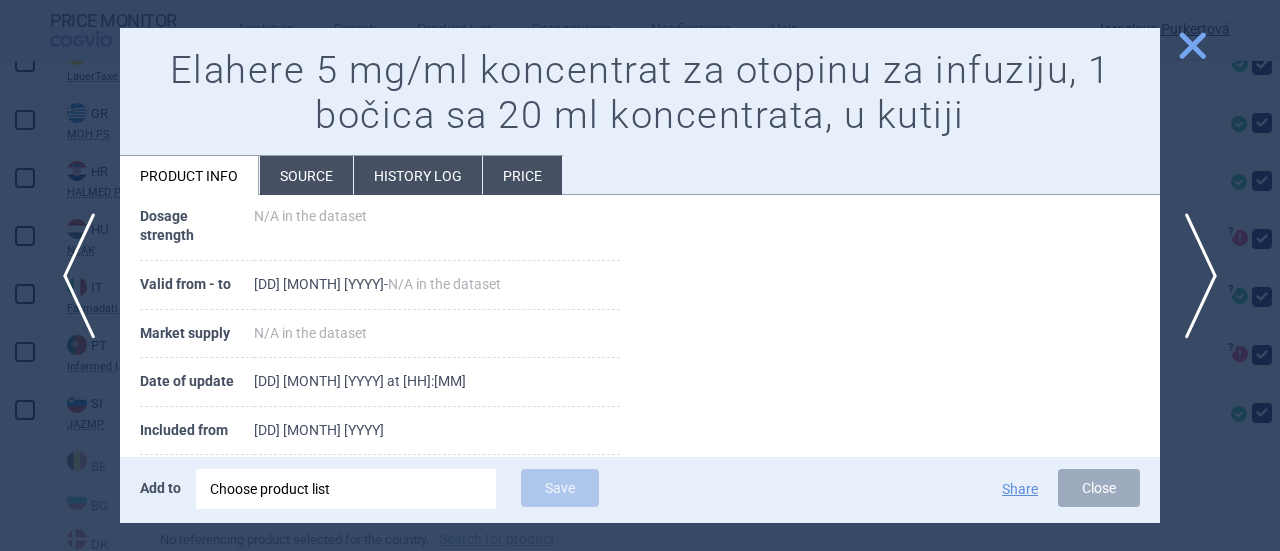 scroll, scrollTop: 480, scrollLeft: 0, axis: vertical 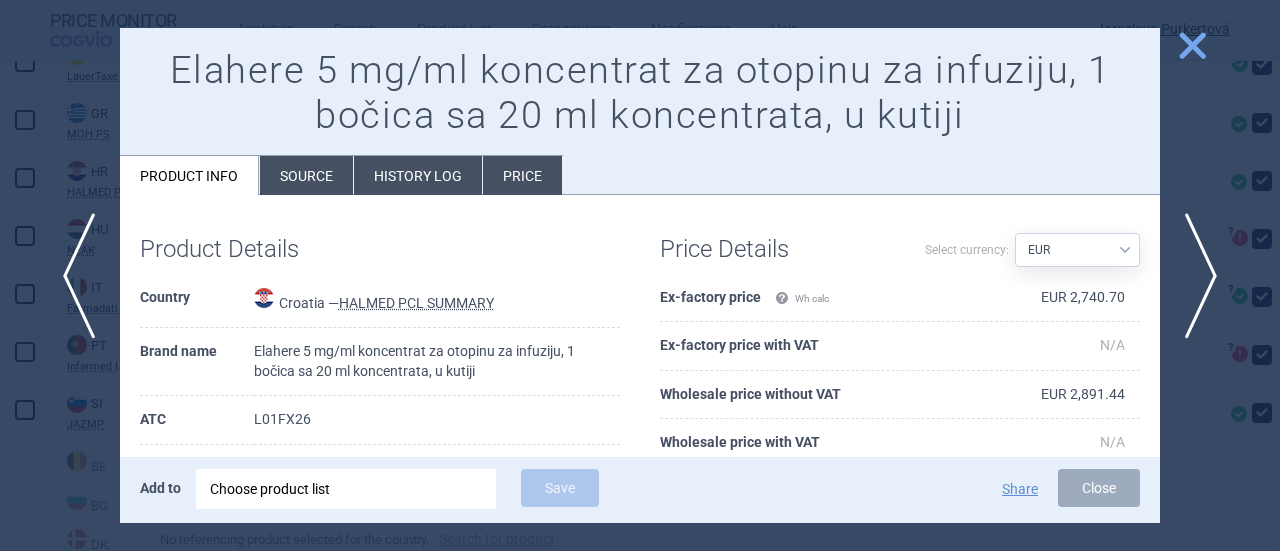 click on "Source" at bounding box center [306, 175] 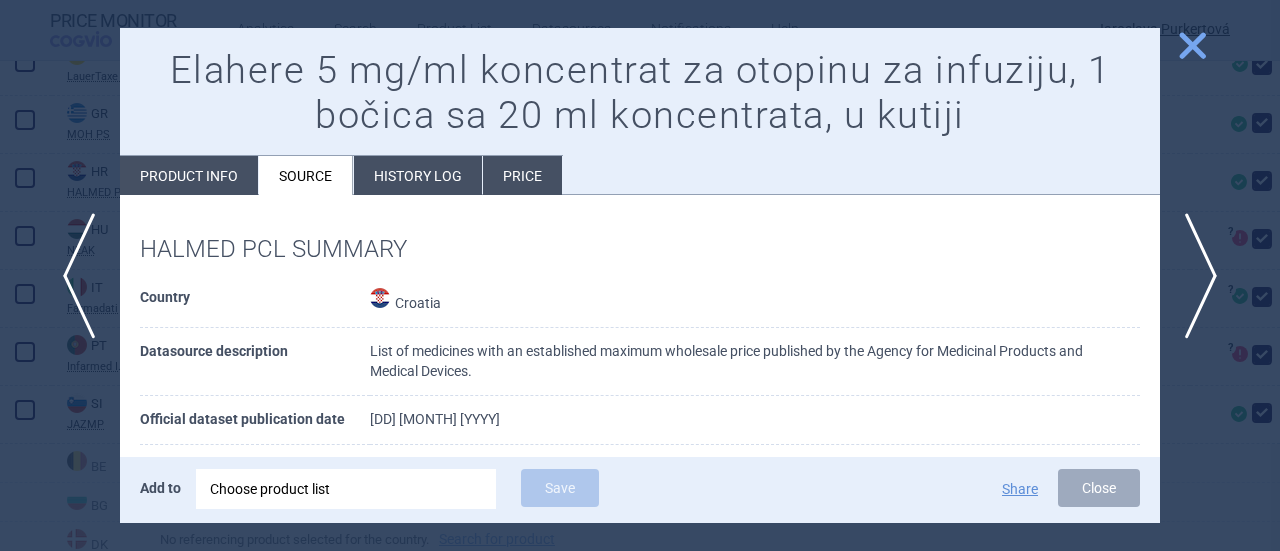 click on "History log" at bounding box center [418, 175] 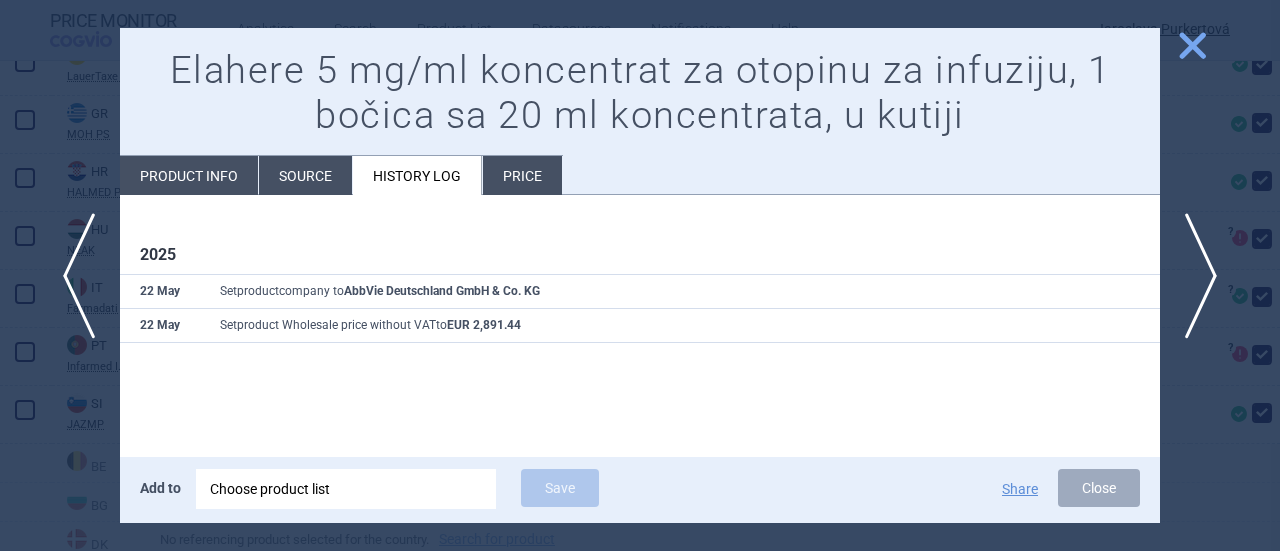 click on "Price" at bounding box center (522, 175) 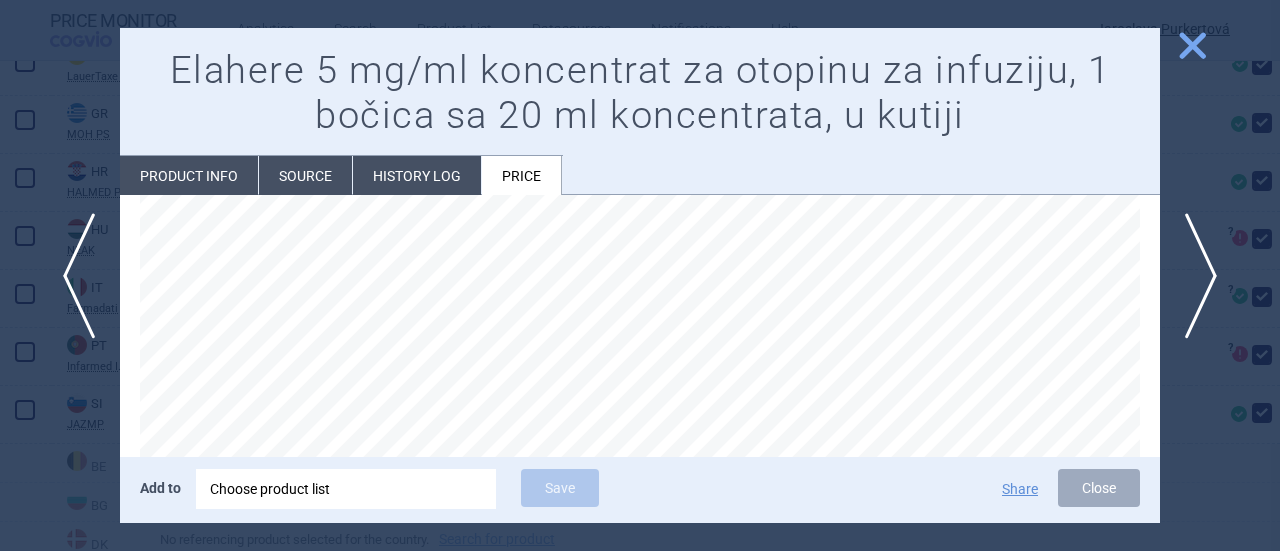 scroll, scrollTop: 200, scrollLeft: 0, axis: vertical 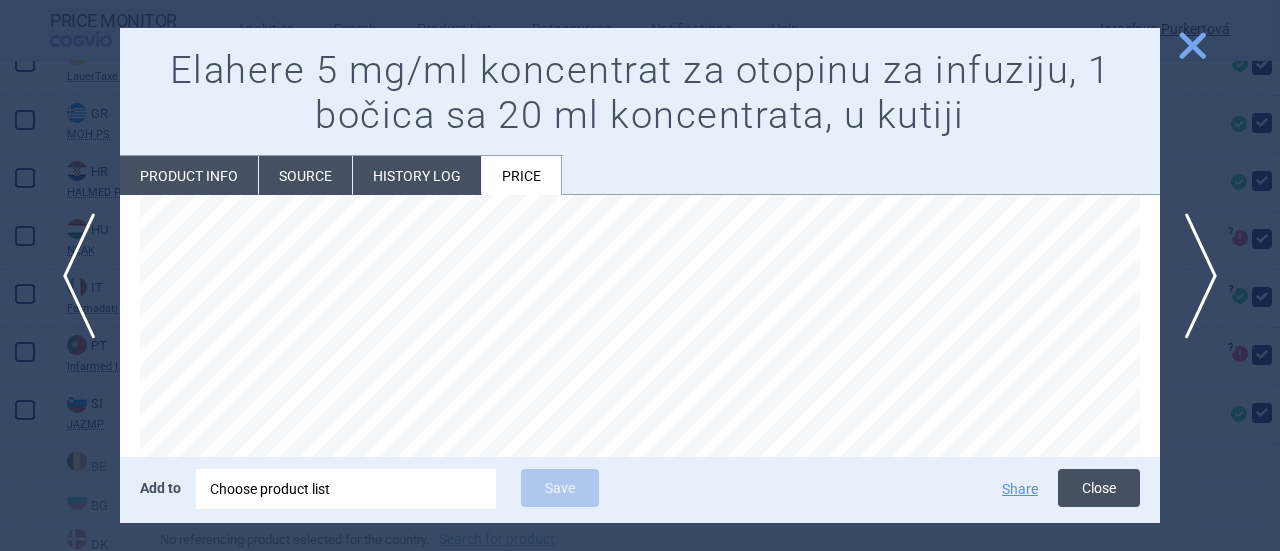 click on "Close" at bounding box center (1099, 488) 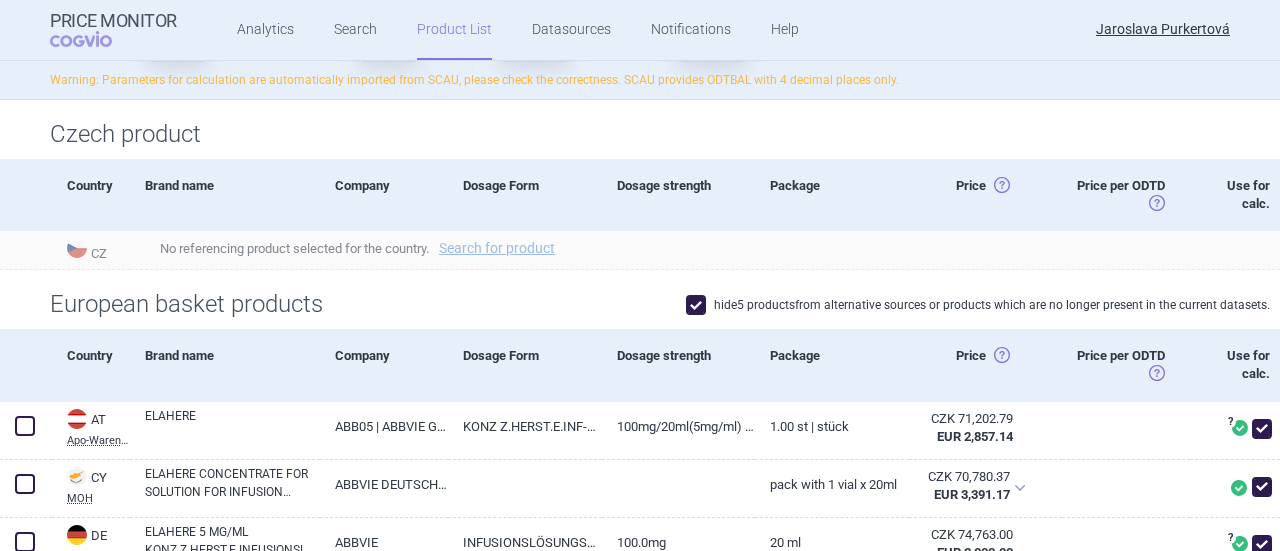 scroll, scrollTop: 288, scrollLeft: 0, axis: vertical 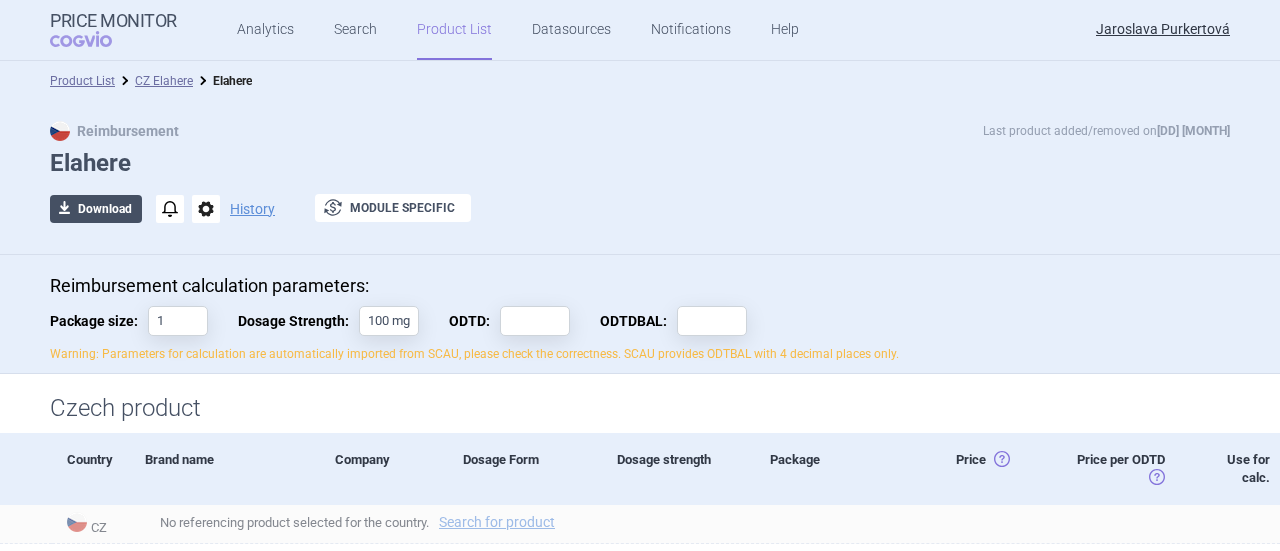click on "download  Download" at bounding box center [96, 209] 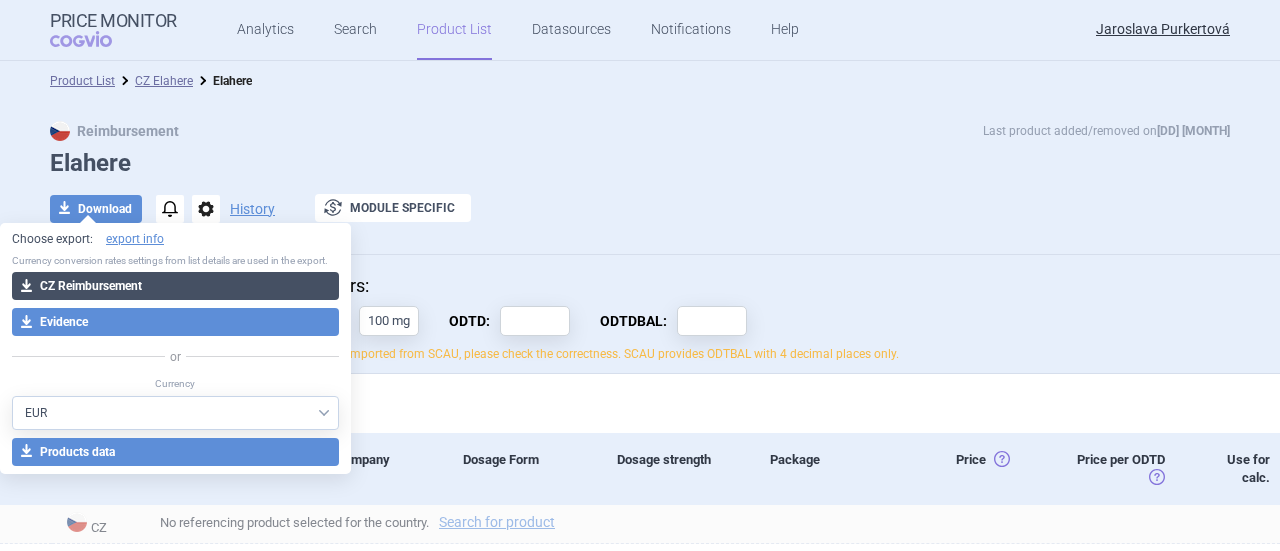 click on "download  CZ Reimbursement" at bounding box center (175, 286) 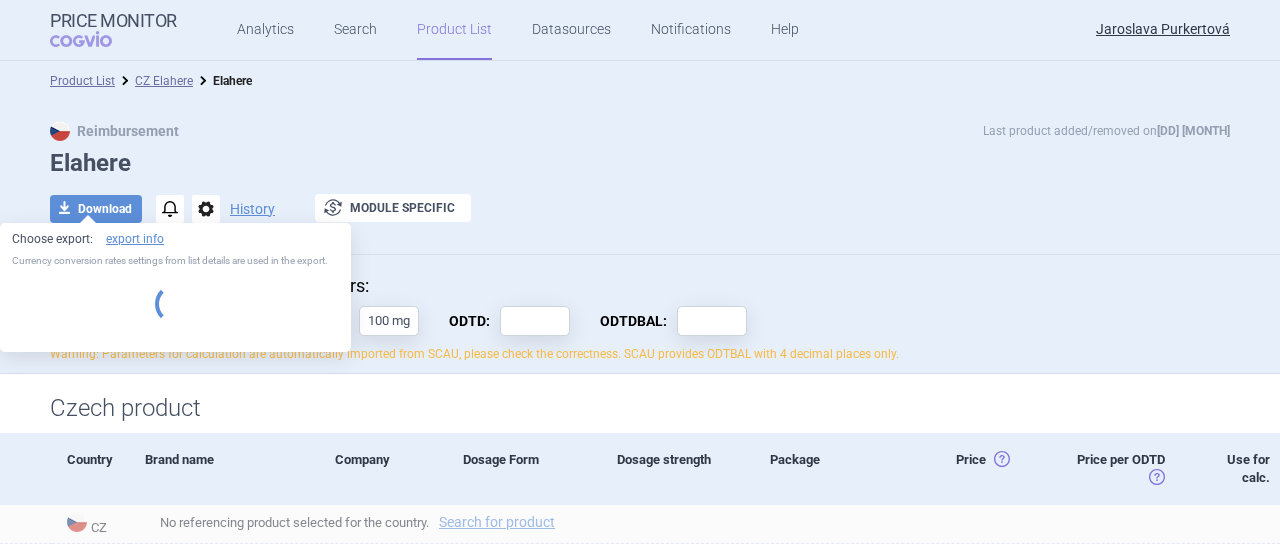select on "EUR" 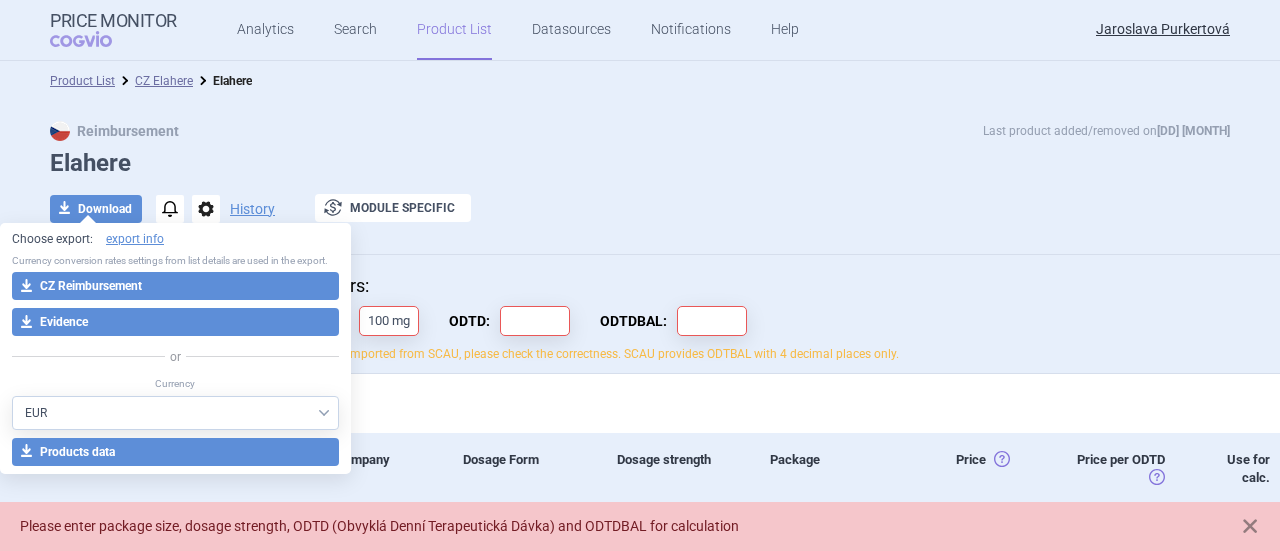 click on "AED AUD BGN BHD BOB BRL CAD CHF CNY COP CZK DKK DZD EUR GBP HUF ILS INR ISK JOD JPY KRW KWD KZT LBP MDL MYR NOK NZD OMR PLN QAR RON RSD RUB SAR SEK USD UZS ZAR" at bounding box center (175, 413) 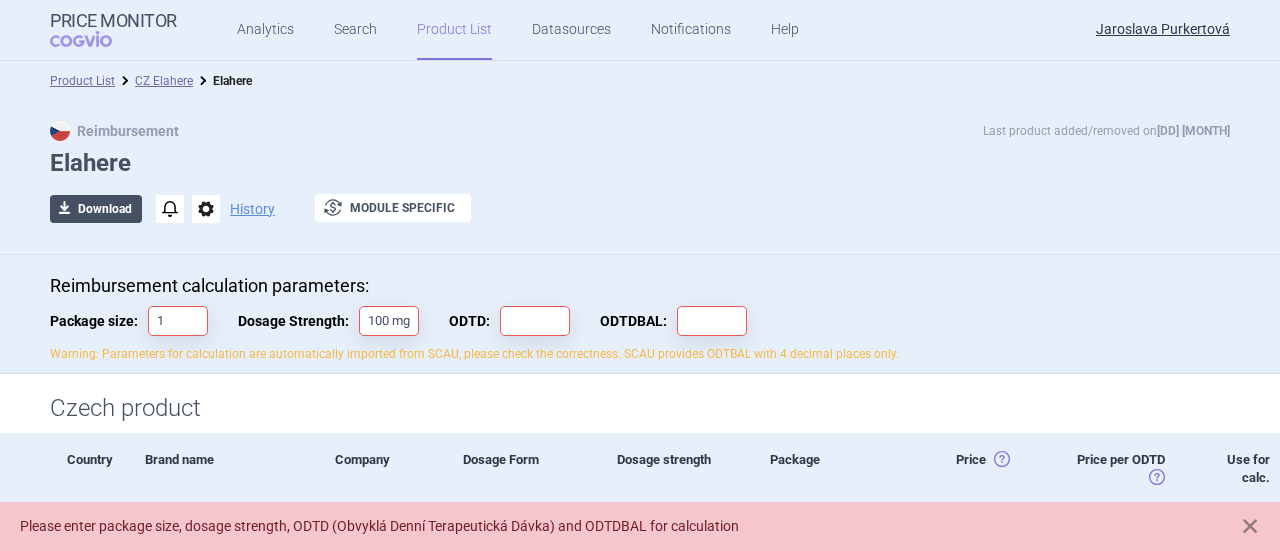 click on "download  Download" at bounding box center [96, 209] 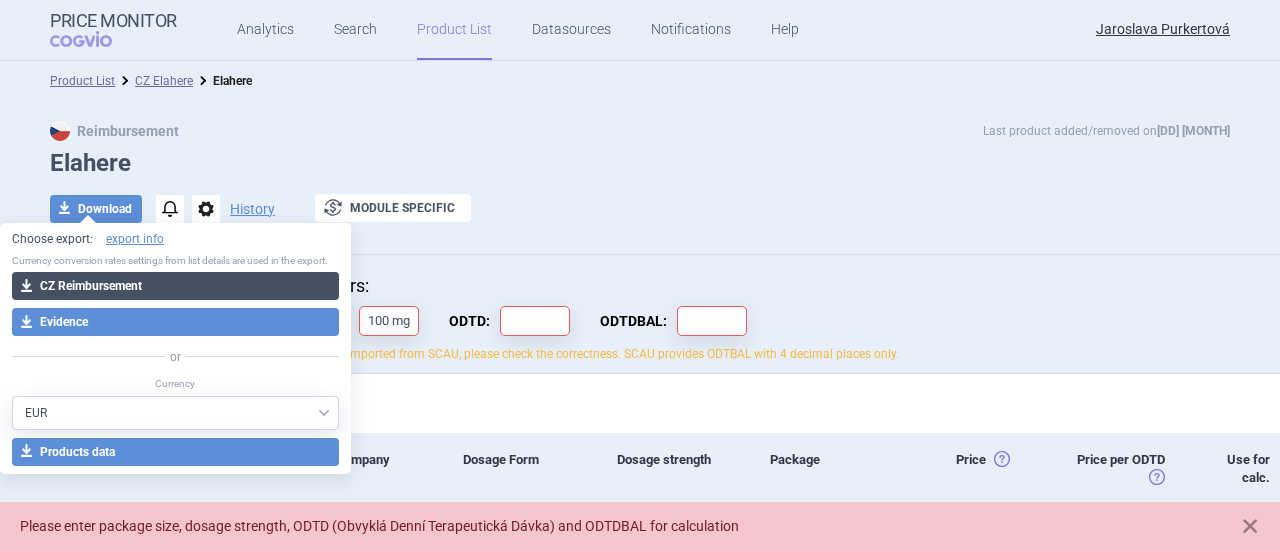 click on "download  CZ Reimbursement" at bounding box center [175, 286] 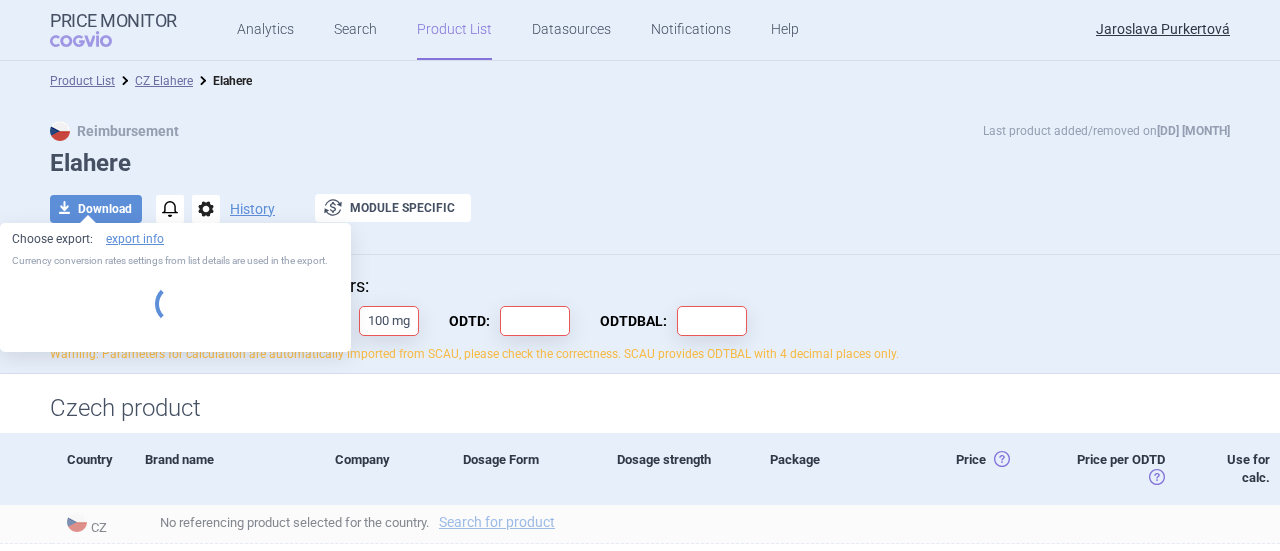 select on "EUR" 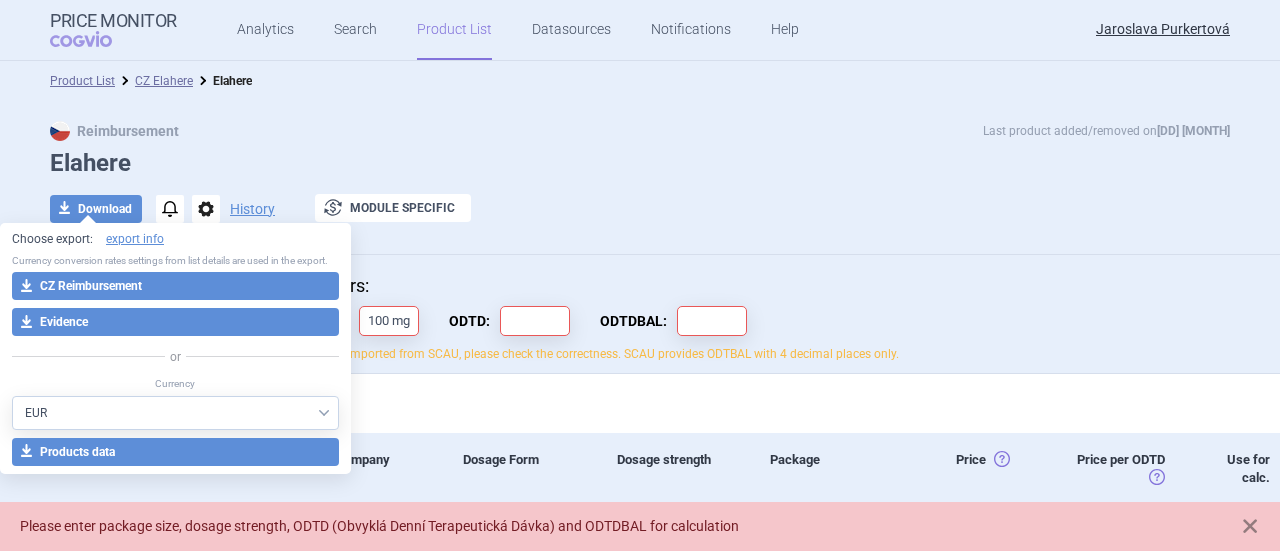 click on "download  CZ Reimbursement" at bounding box center [175, 286] 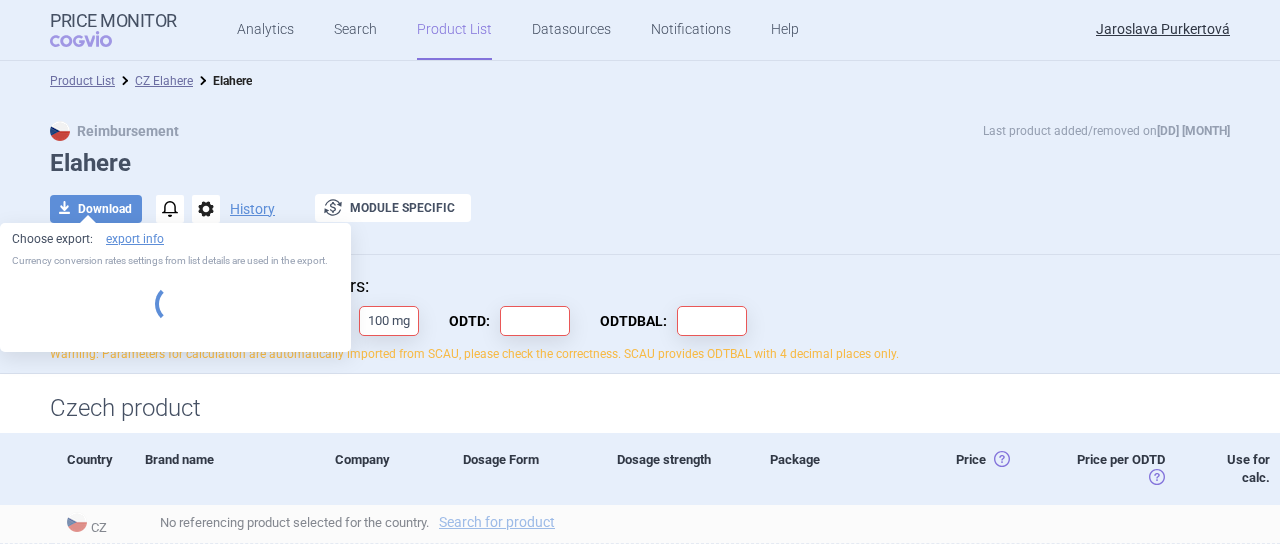 select on "EUR" 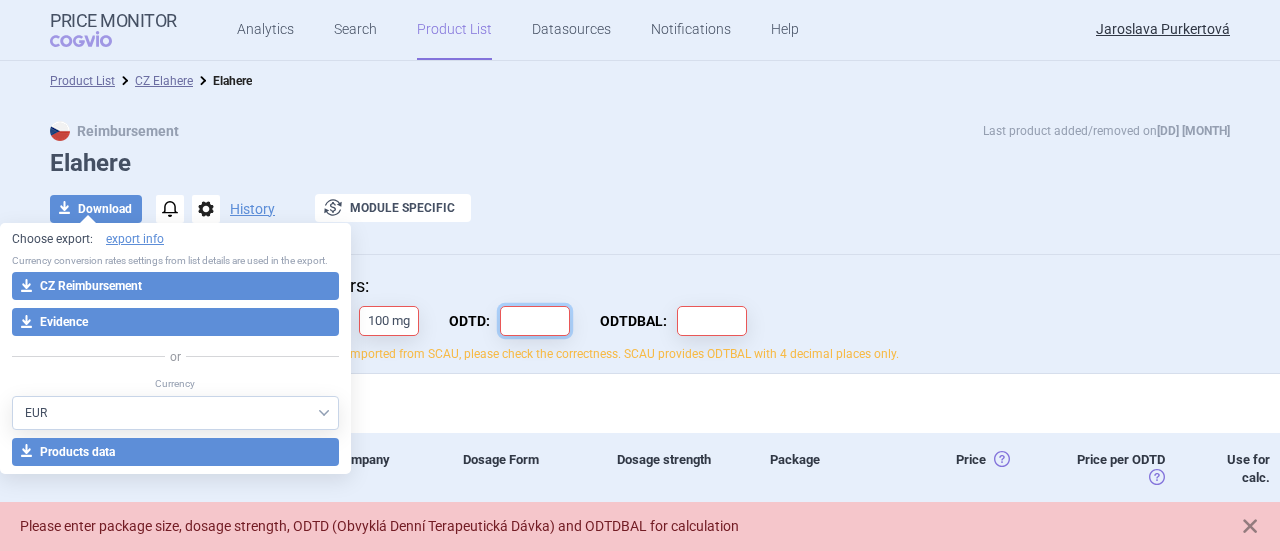 click on "ODTD:" at bounding box center (535, 321) 